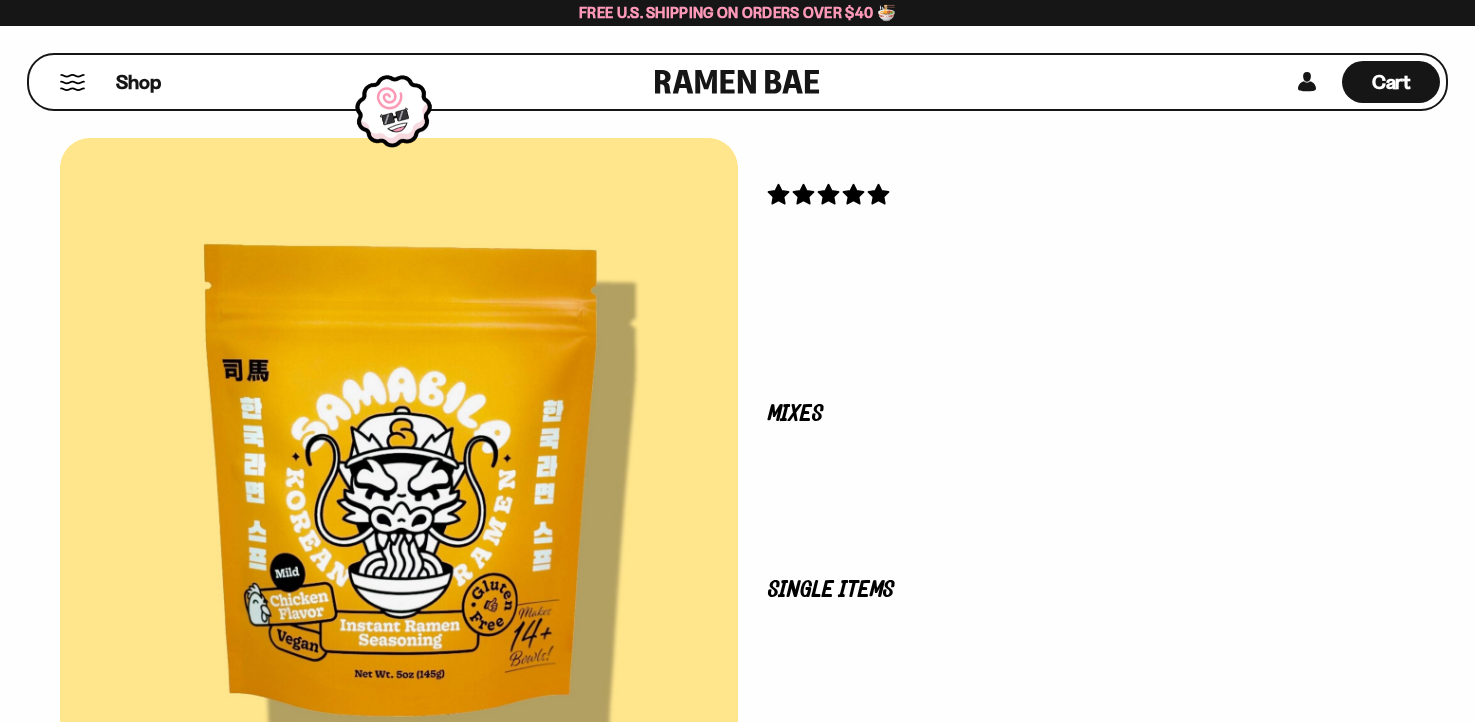 scroll, scrollTop: 0, scrollLeft: 0, axis: both 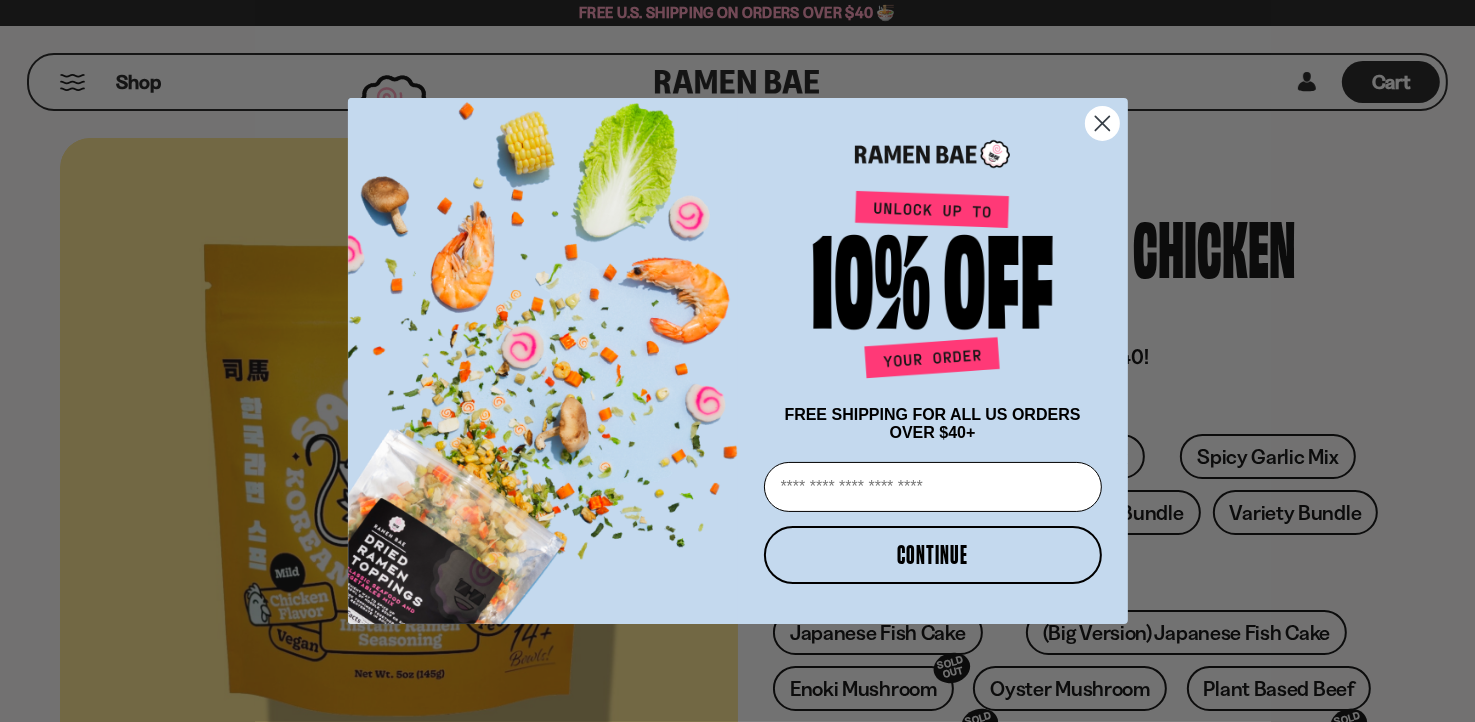 click 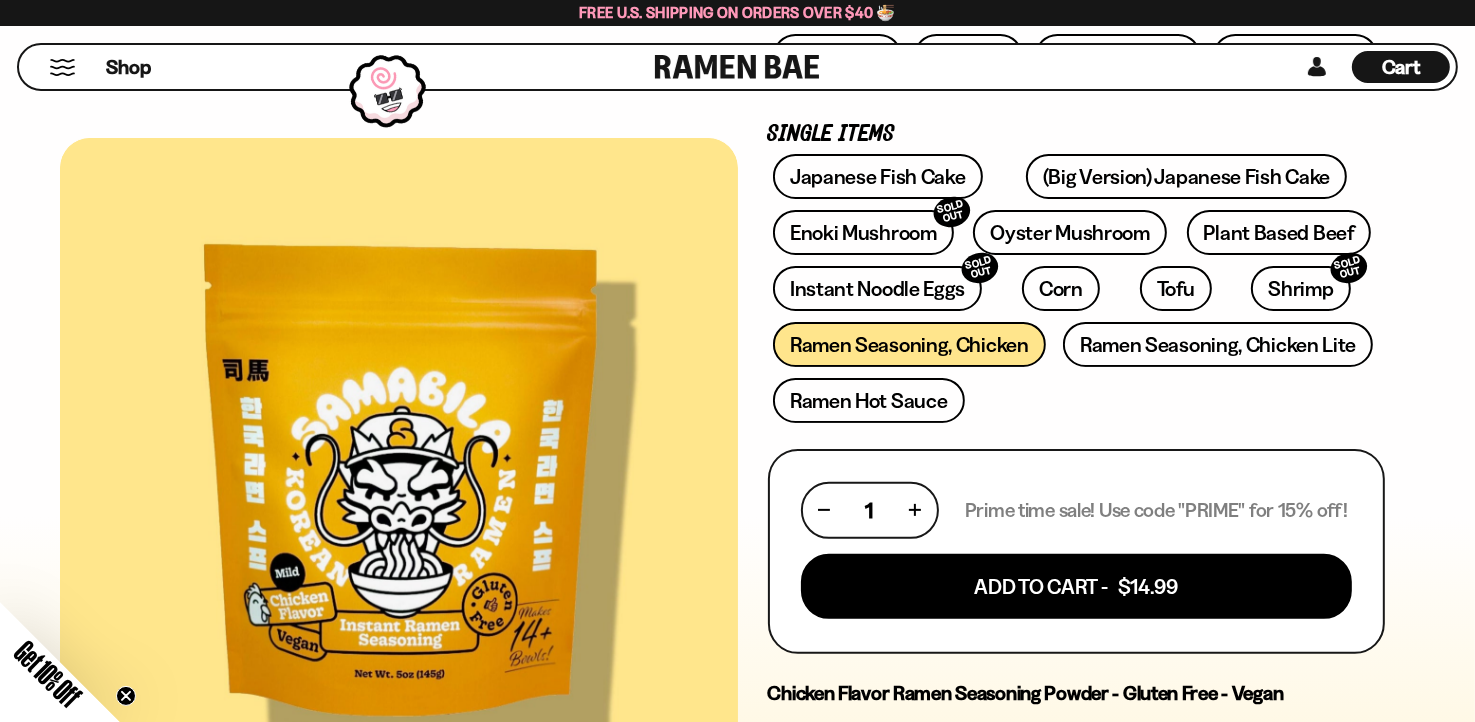 scroll, scrollTop: 400, scrollLeft: 0, axis: vertical 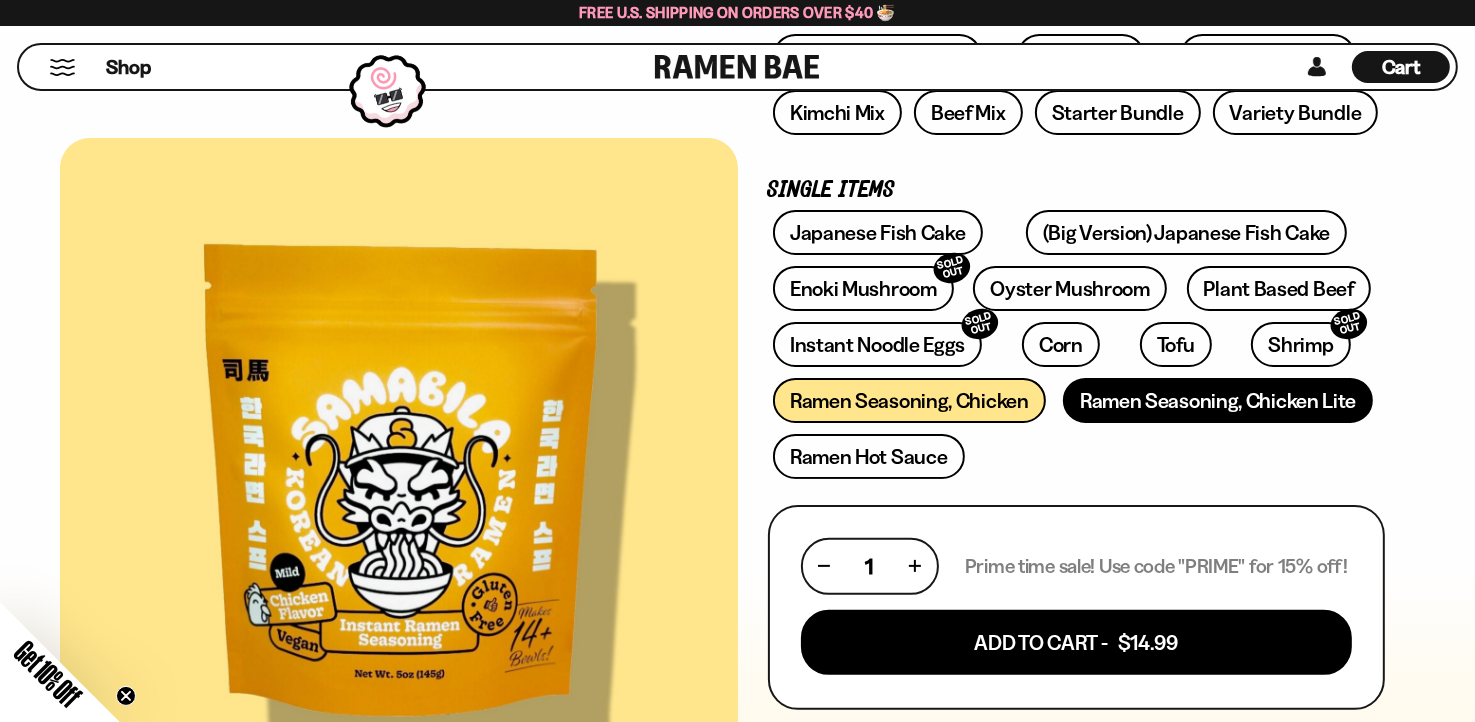 click on "Ramen Seasoning, Chicken Lite" at bounding box center [1218, 400] 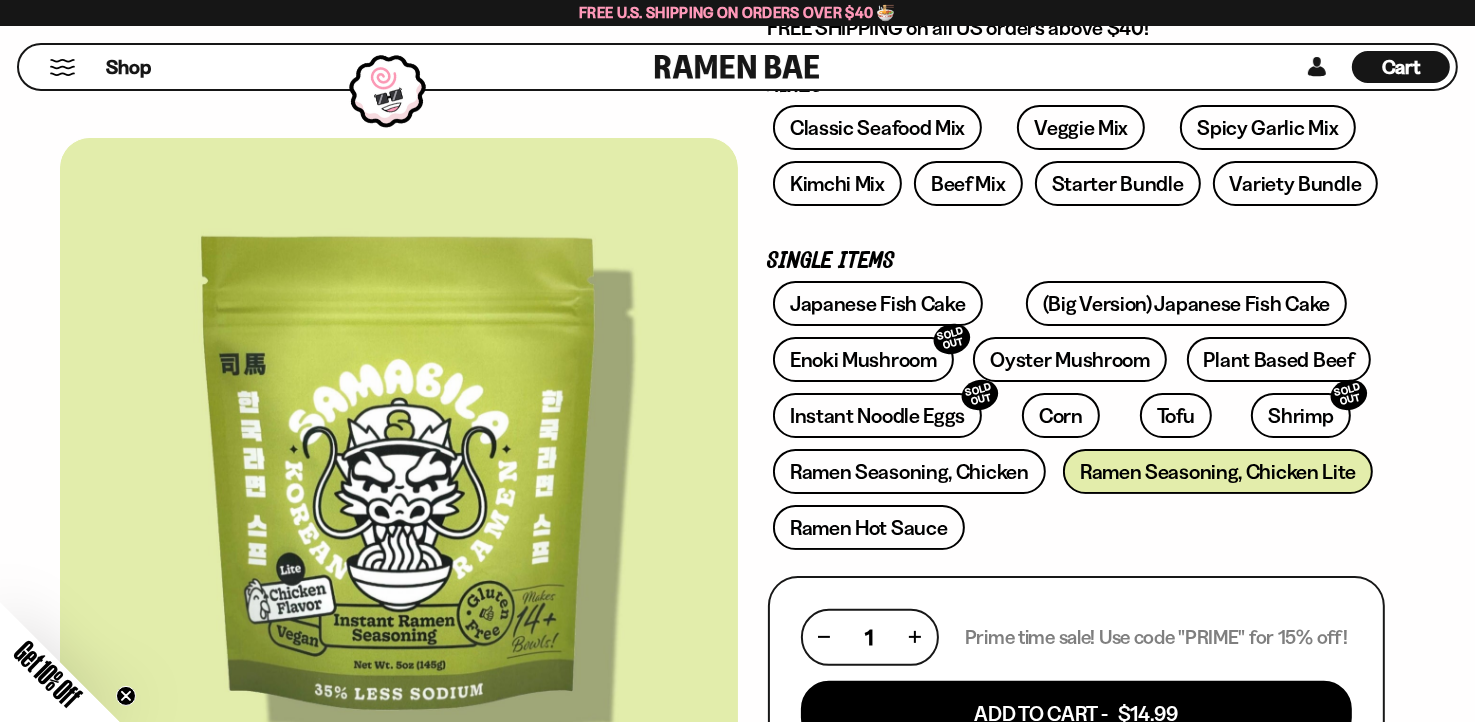 scroll, scrollTop: 400, scrollLeft: 0, axis: vertical 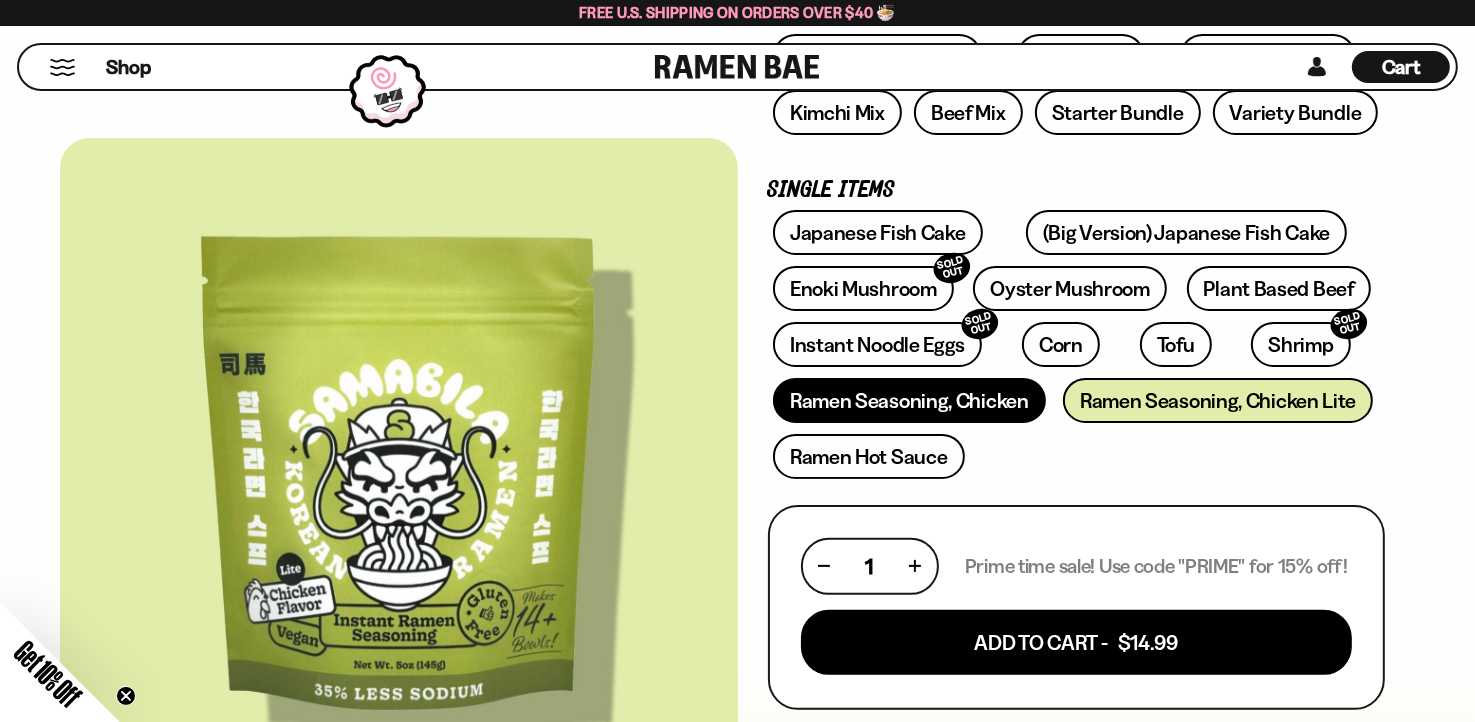 click on "Ramen Seasoning, Chicken" at bounding box center (909, 400) 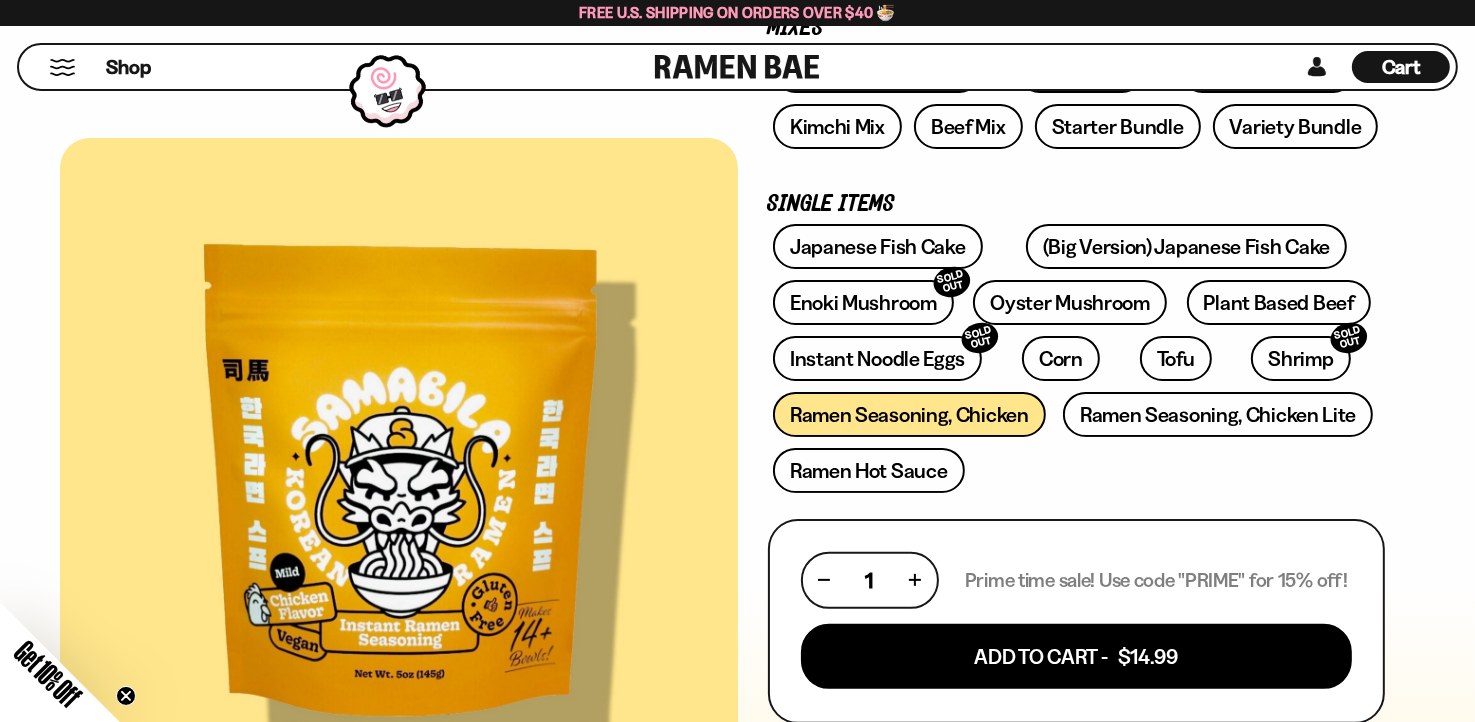 scroll, scrollTop: 400, scrollLeft: 0, axis: vertical 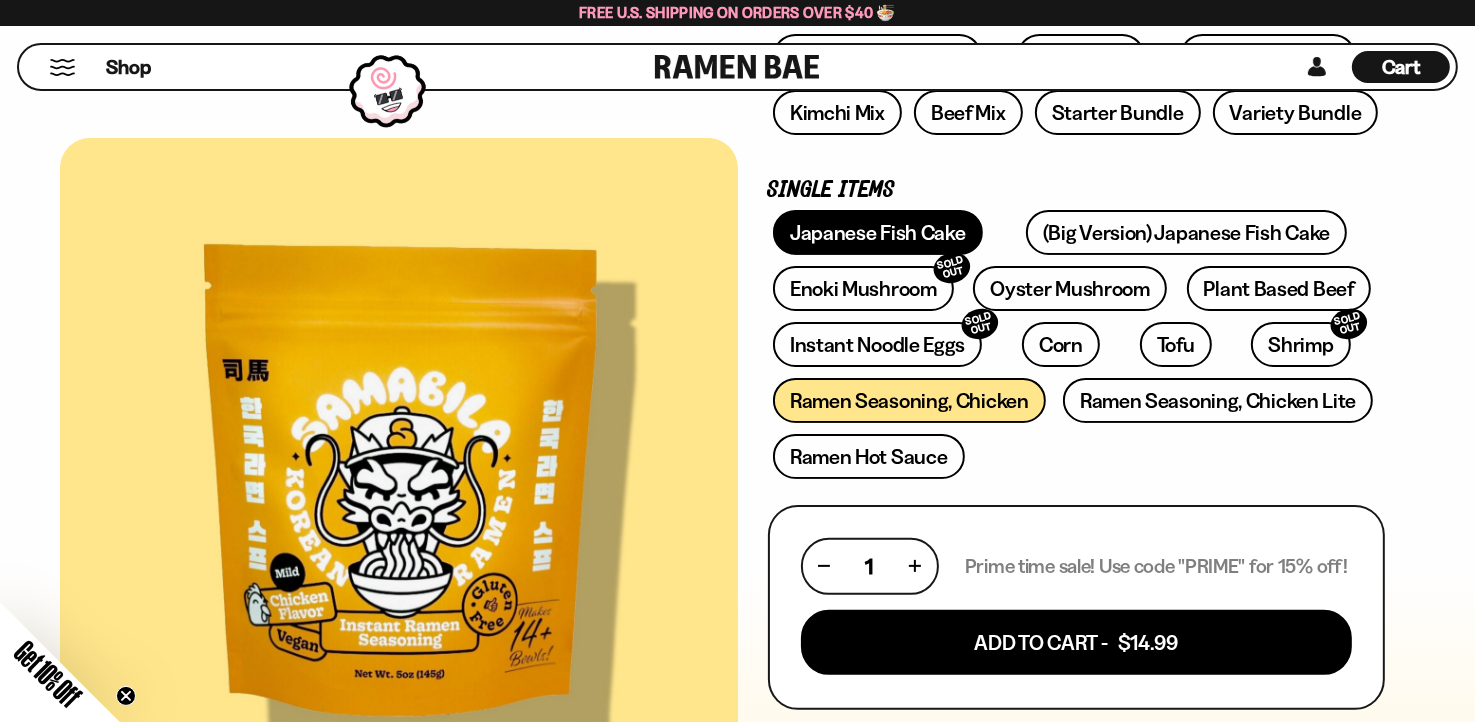 click on "Japanese Fish Cake" at bounding box center [878, 232] 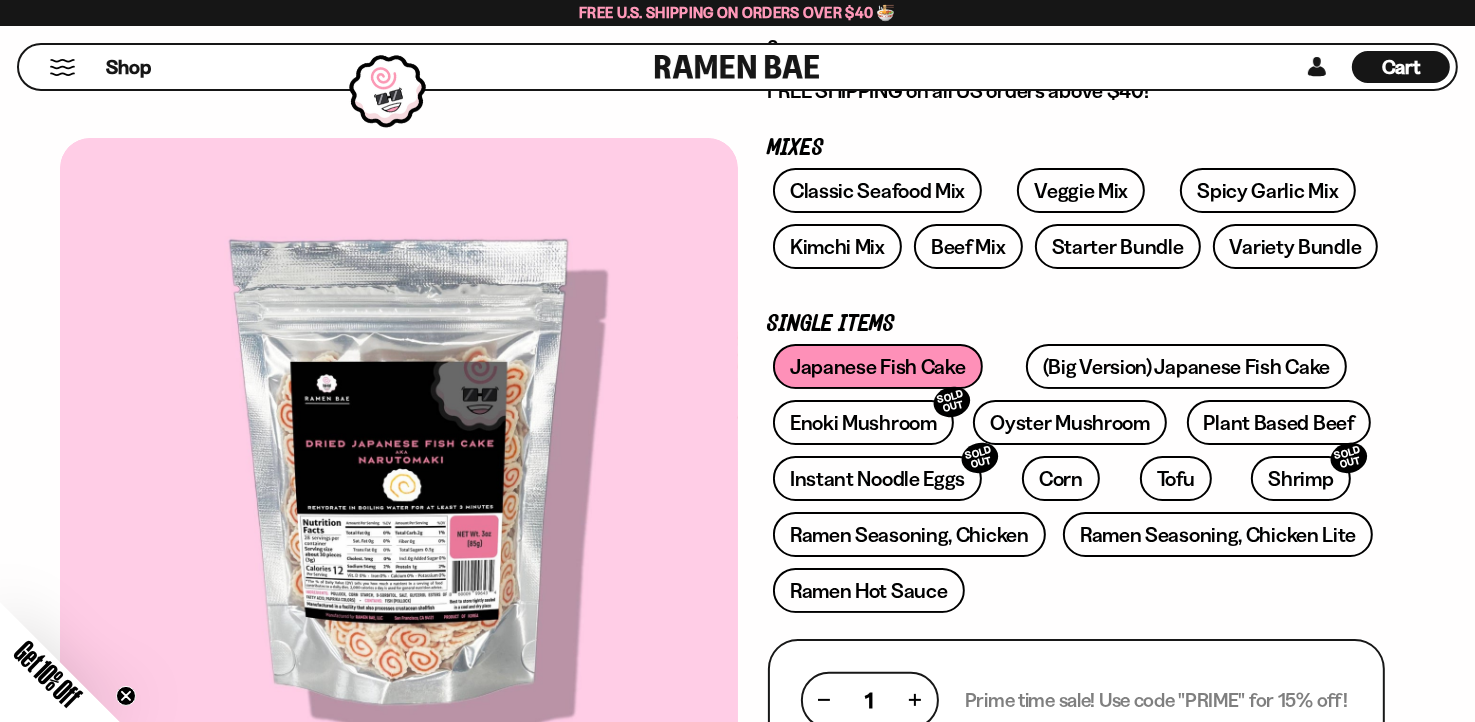 scroll, scrollTop: 300, scrollLeft: 0, axis: vertical 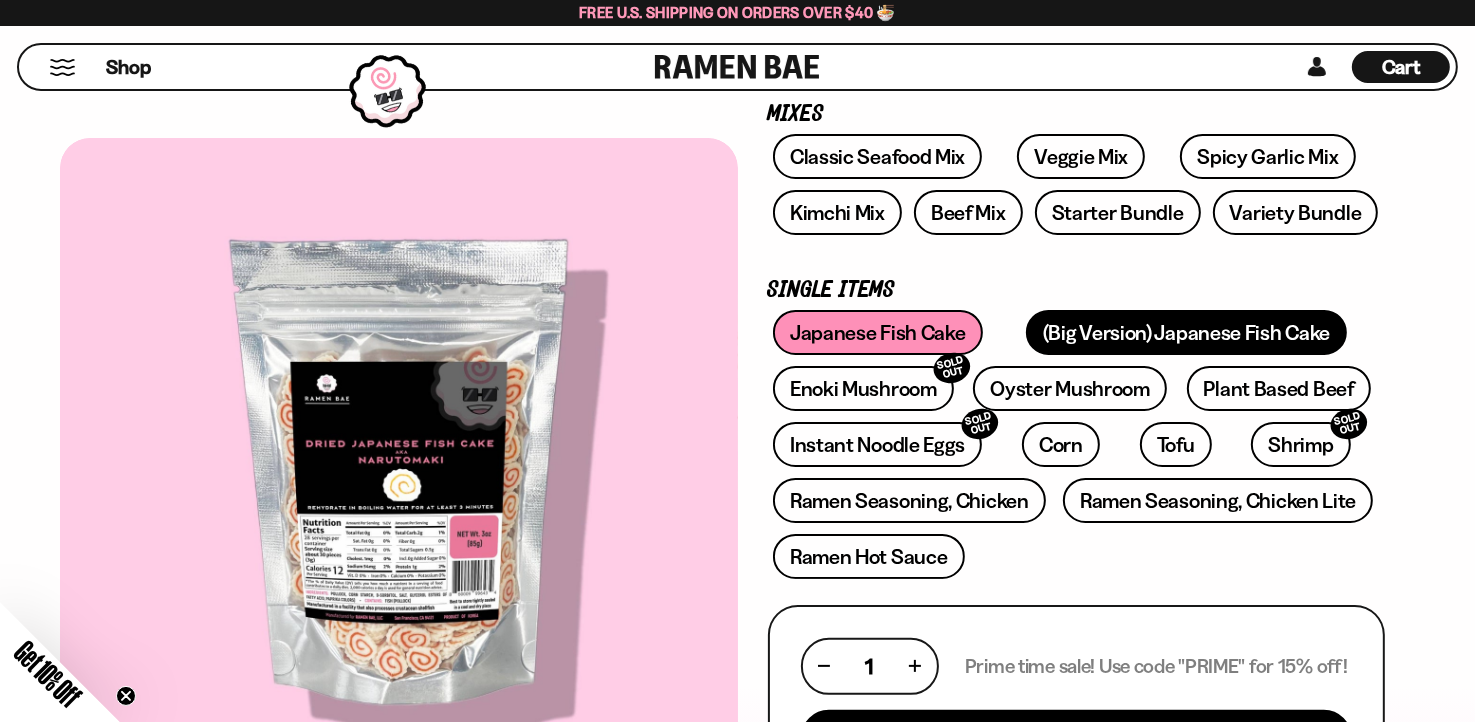click on "(Big Version) Japanese Fish Cake" at bounding box center [1186, 332] 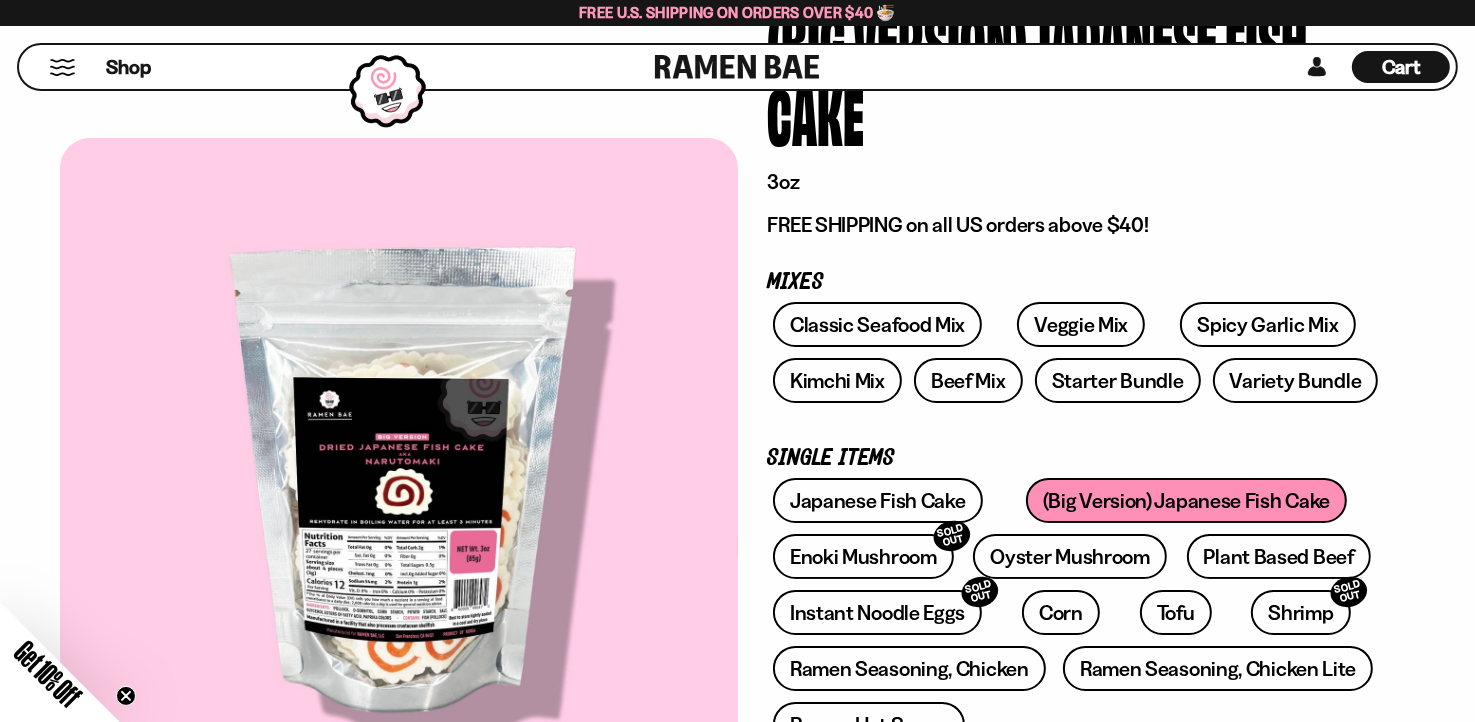 scroll, scrollTop: 200, scrollLeft: 0, axis: vertical 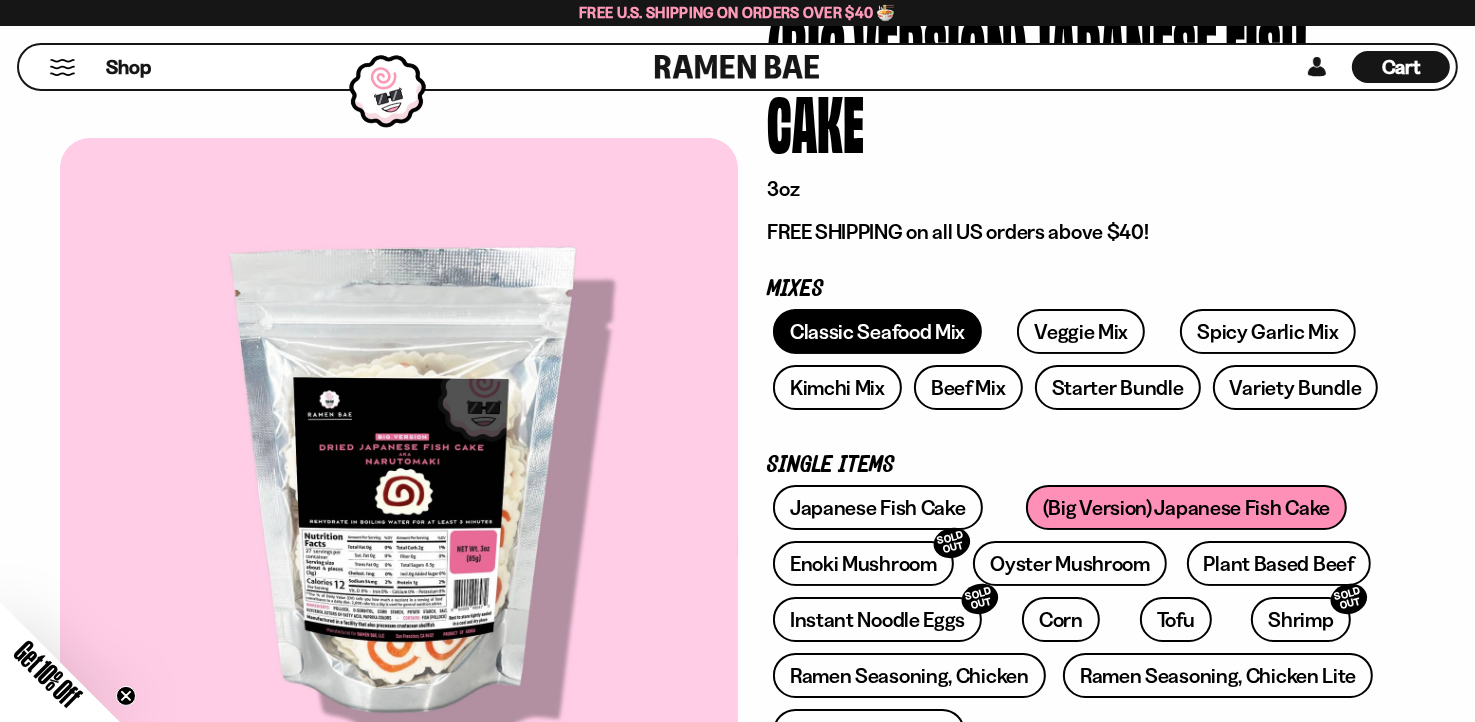 click on "Classic Seafood Mix" at bounding box center [877, 331] 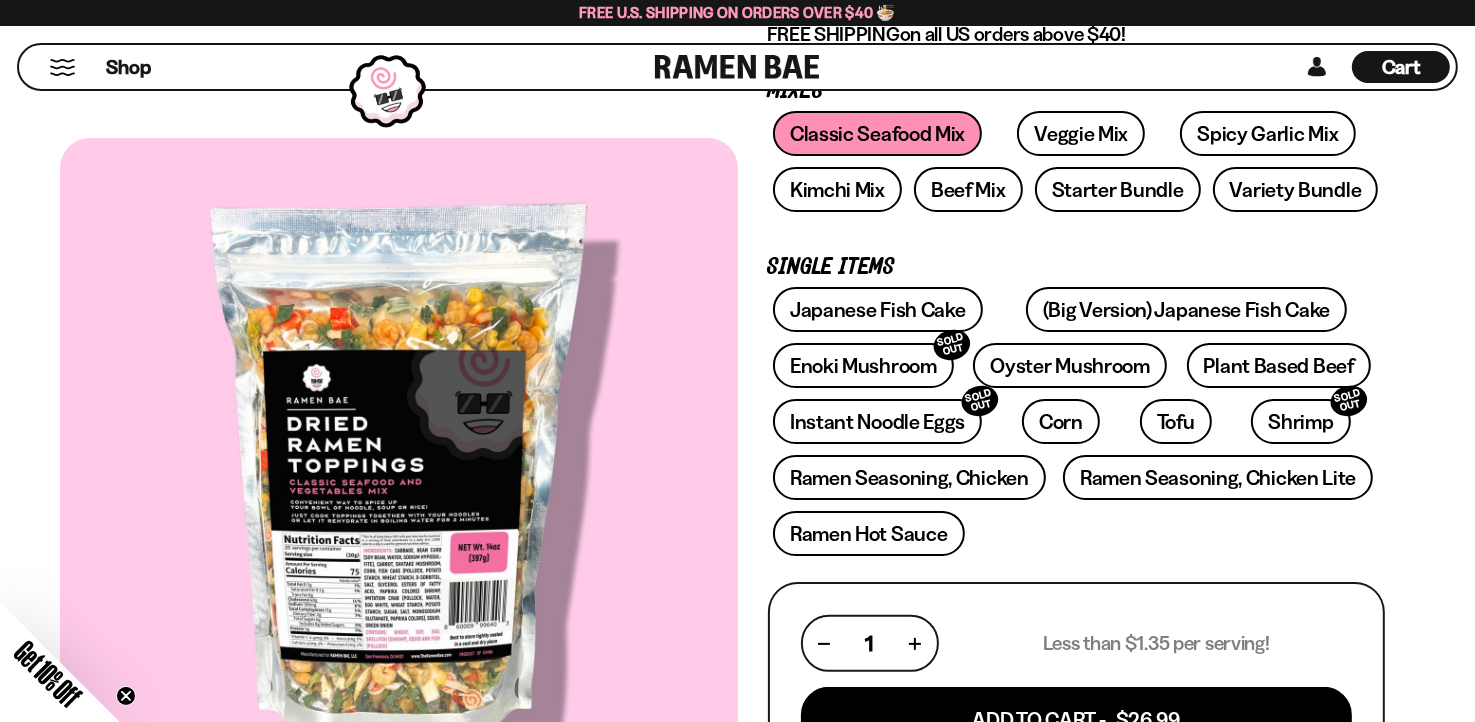 scroll, scrollTop: 300, scrollLeft: 0, axis: vertical 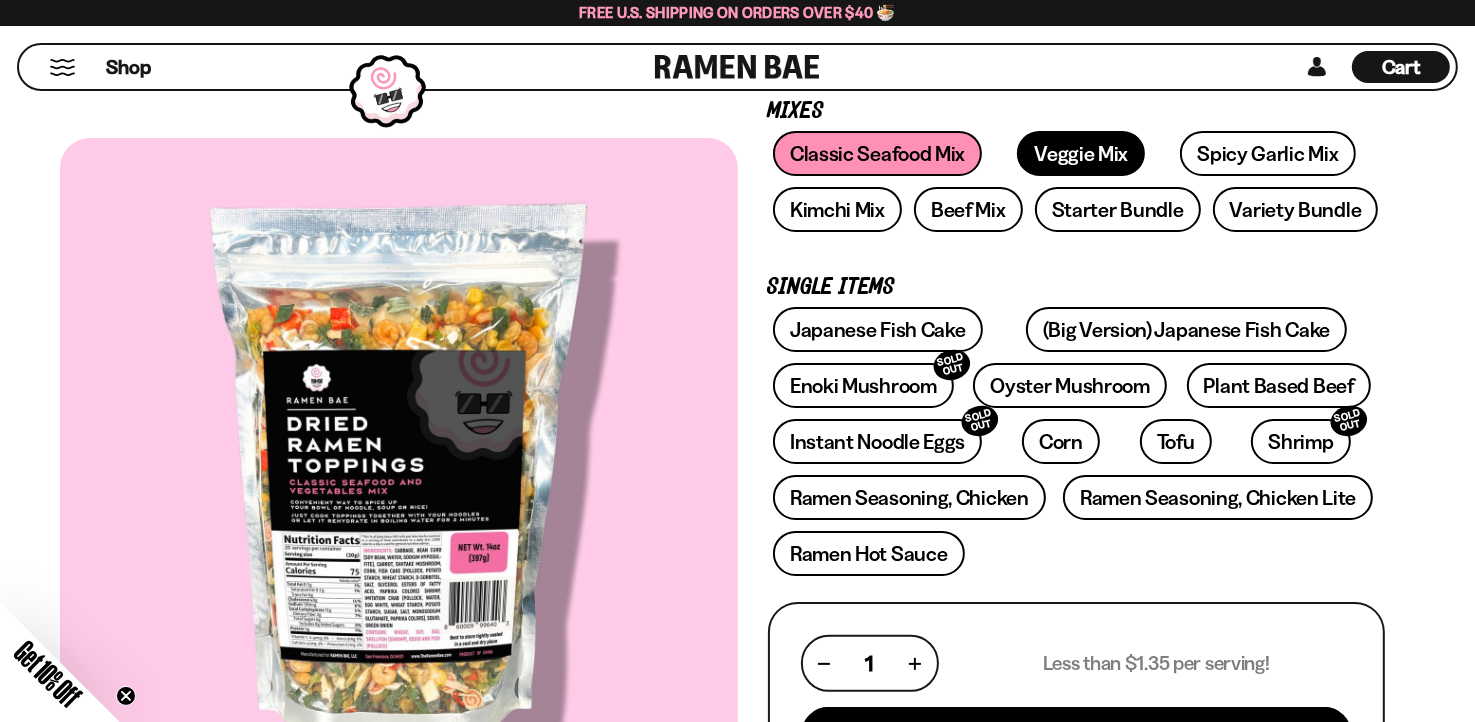 click on "Veggie Mix" at bounding box center (1081, 153) 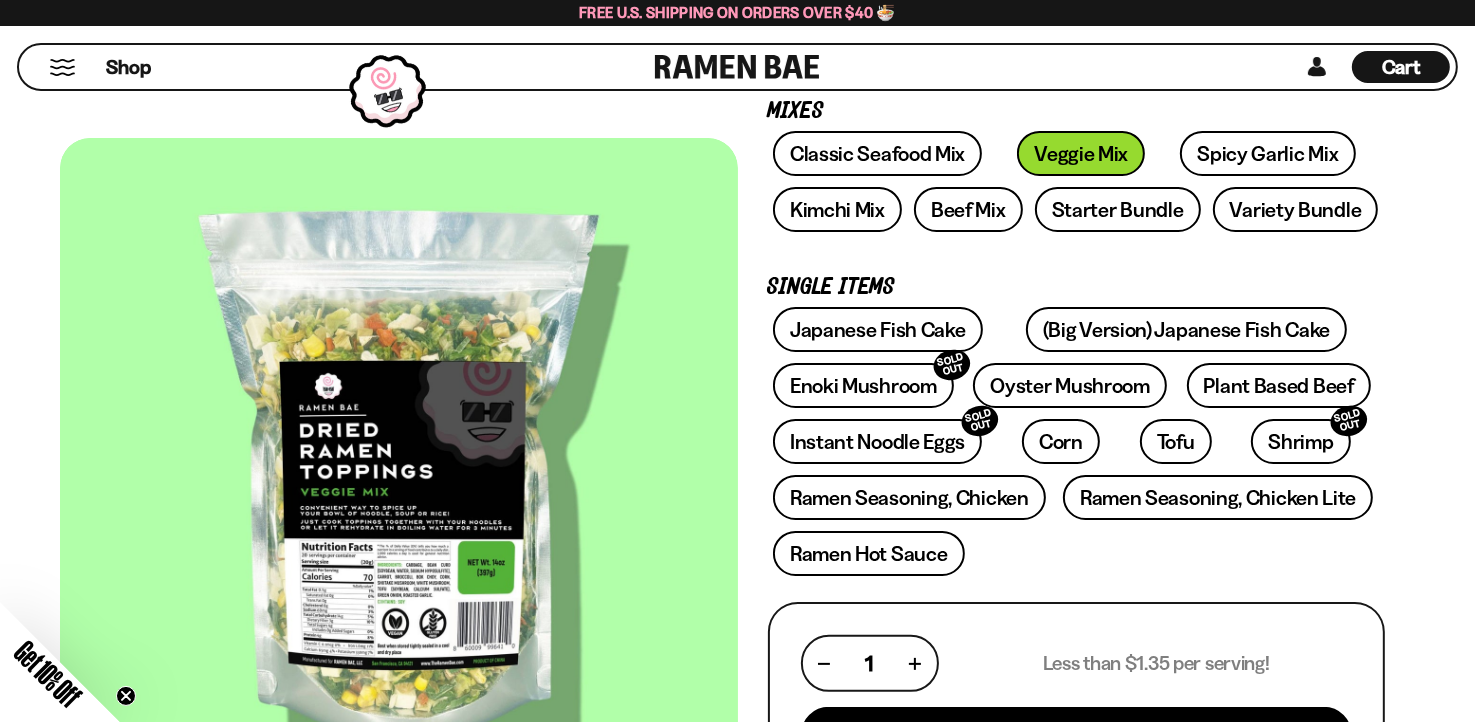 scroll, scrollTop: 0, scrollLeft: 0, axis: both 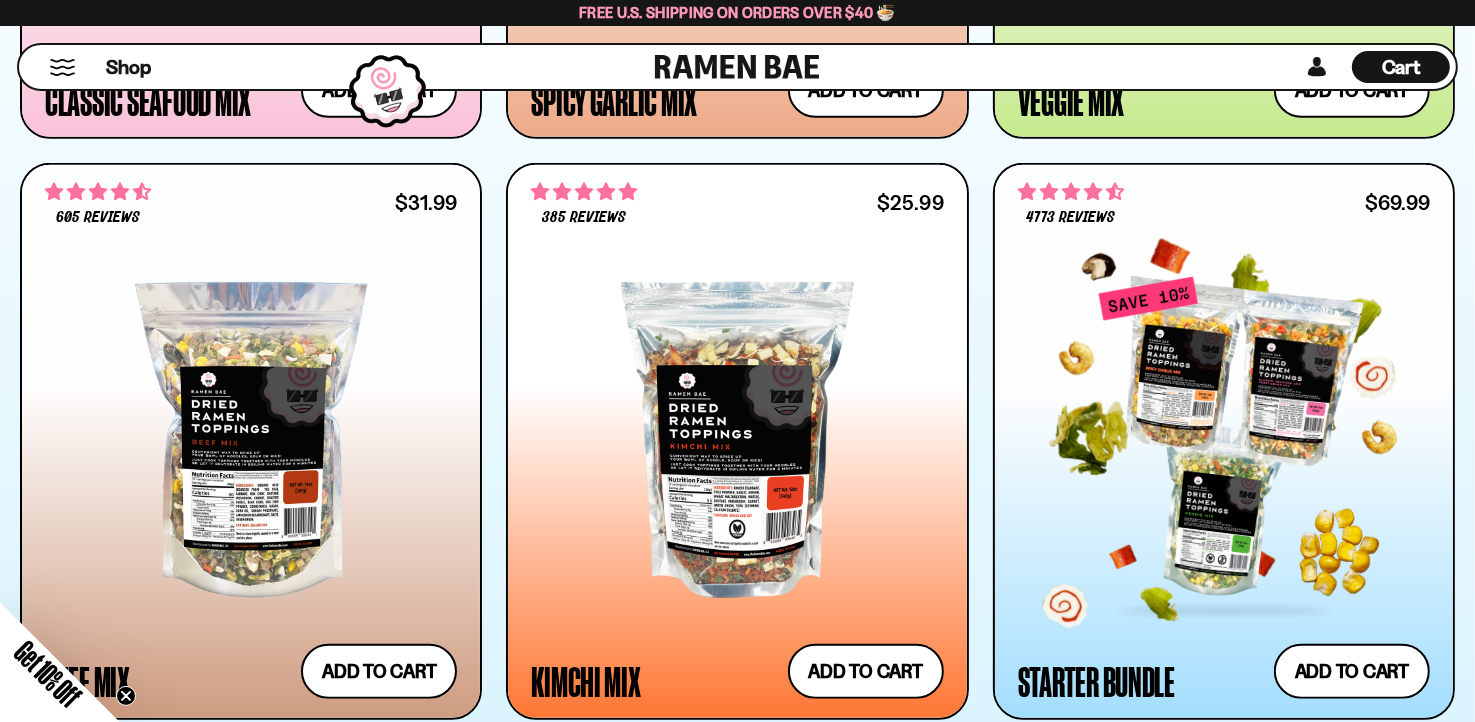 click at bounding box center [1224, 440] 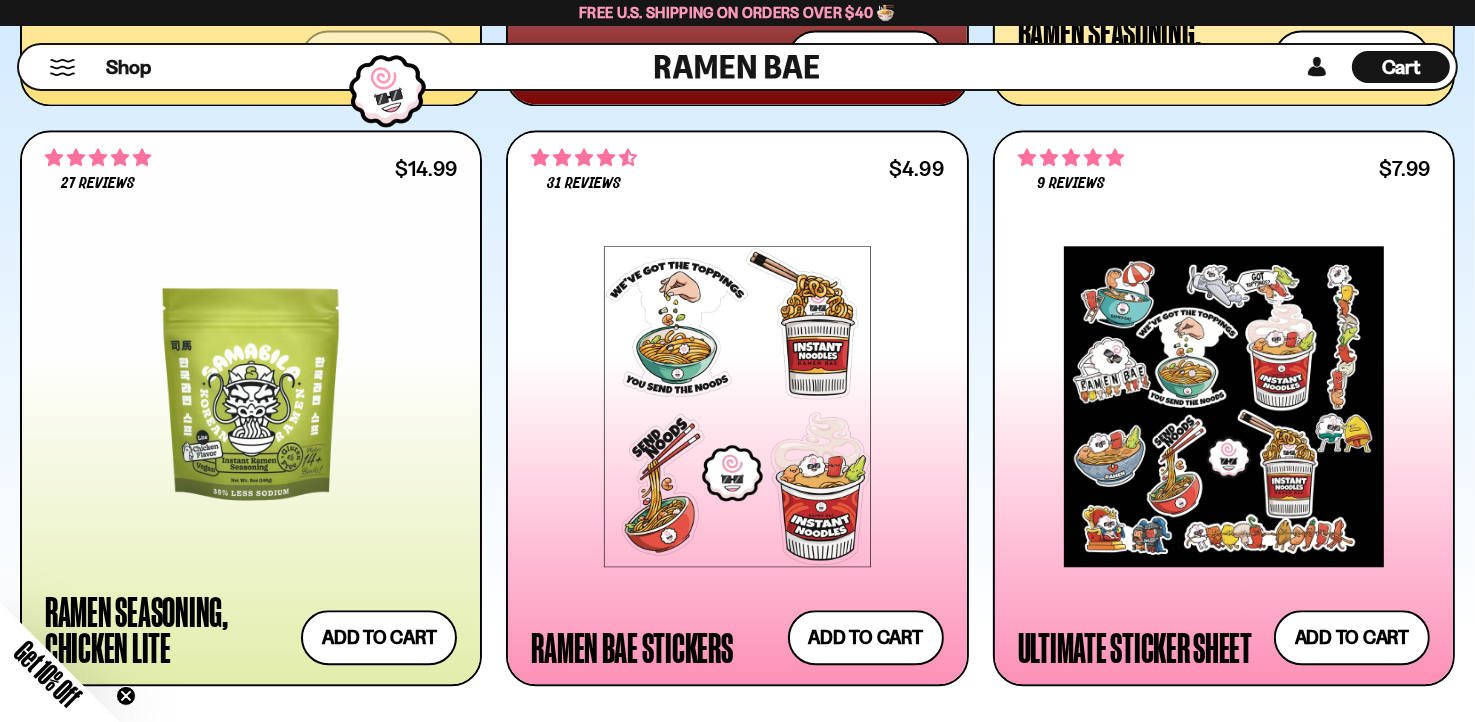 scroll, scrollTop: 4600, scrollLeft: 0, axis: vertical 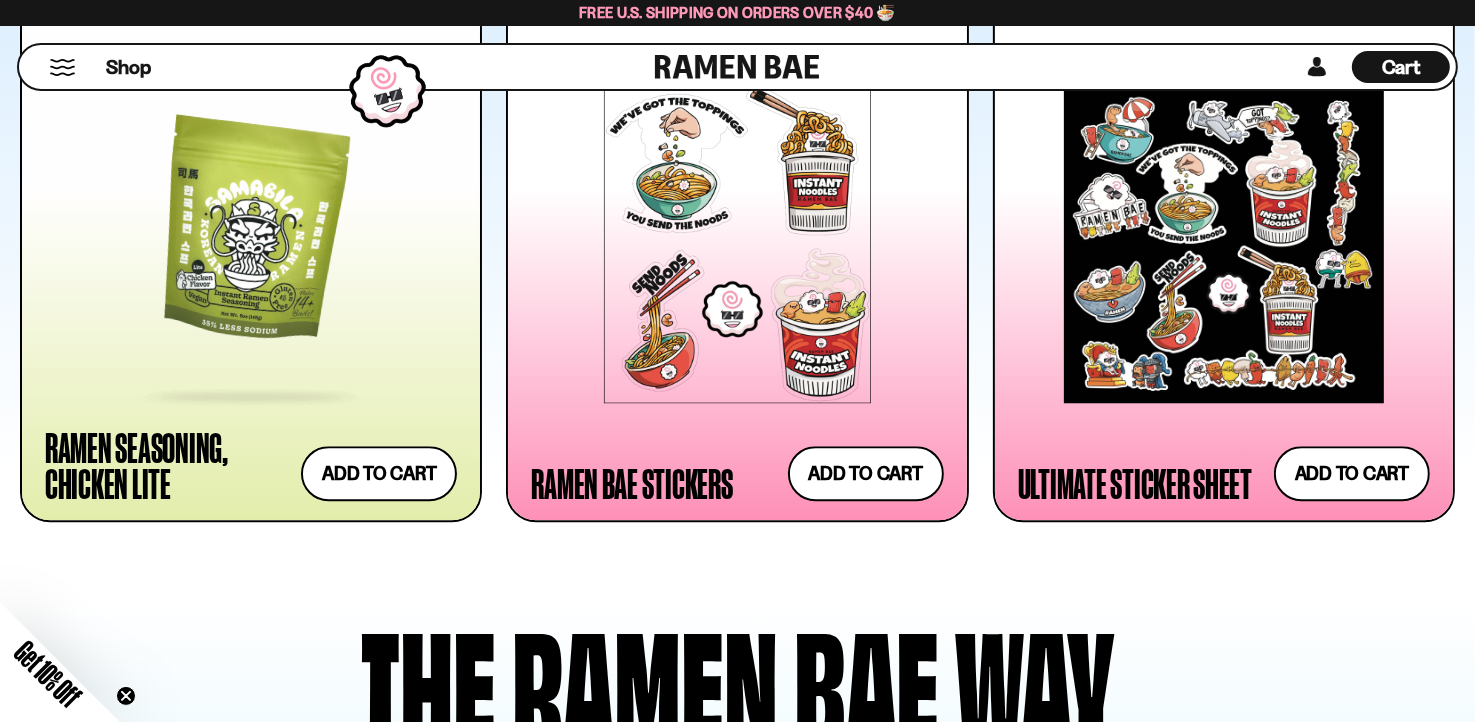 click at bounding box center (251, 233) 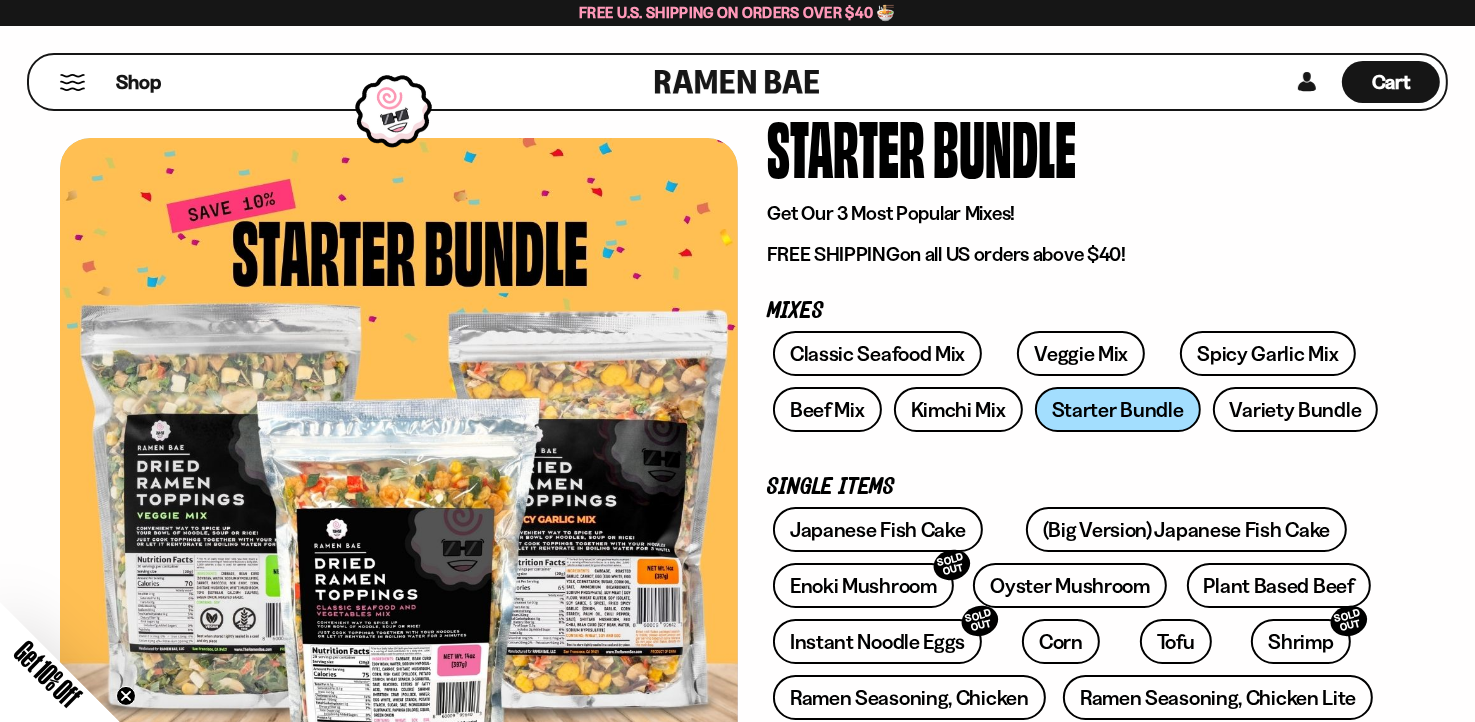 scroll, scrollTop: 0, scrollLeft: 0, axis: both 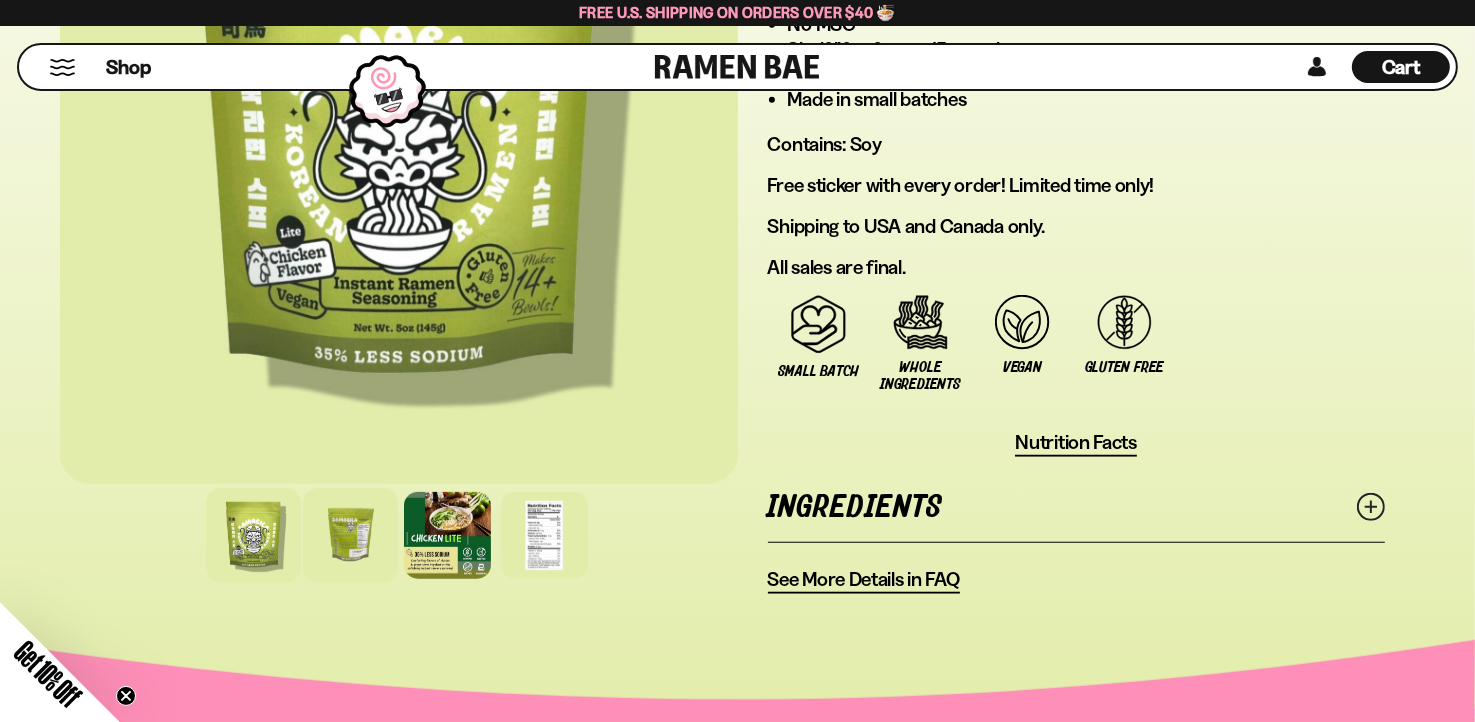 click at bounding box center (350, 535) 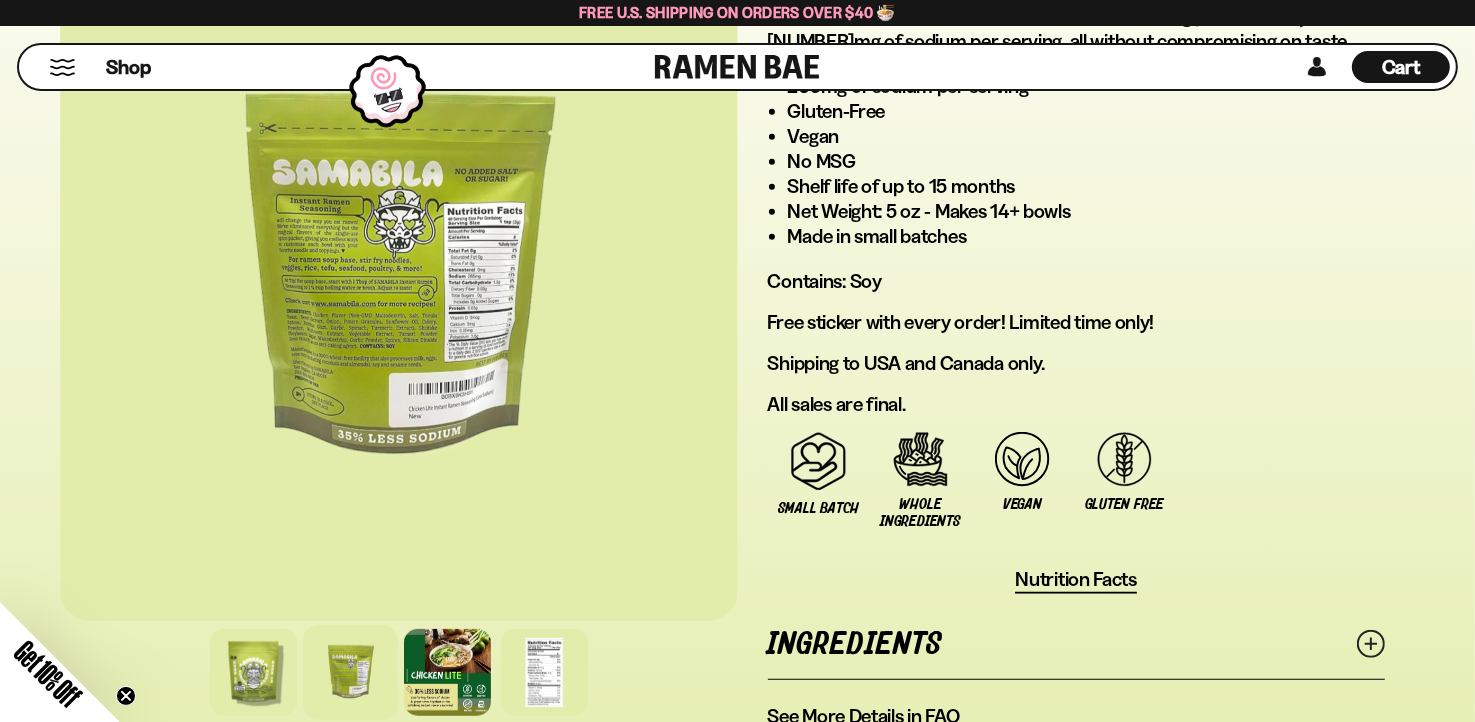 scroll, scrollTop: 1200, scrollLeft: 0, axis: vertical 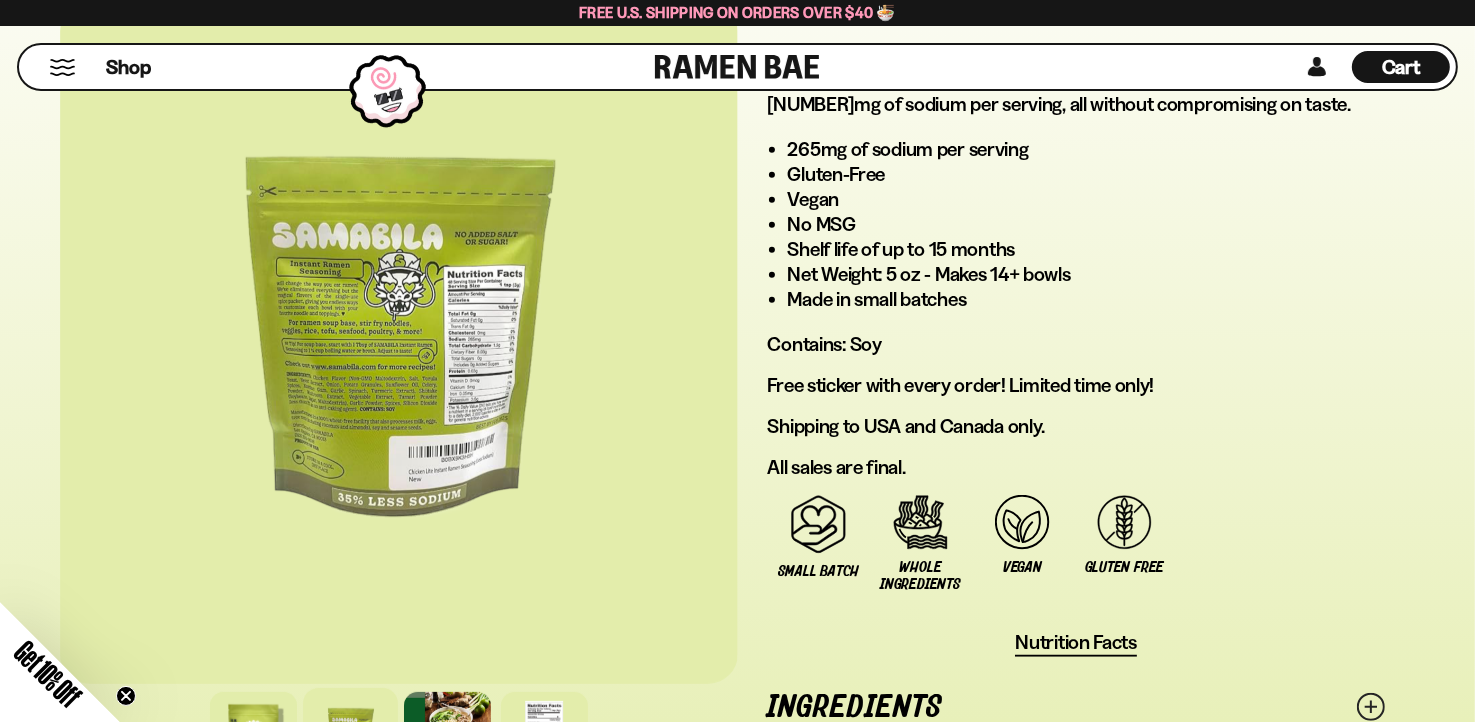 click at bounding box center [399, 342] 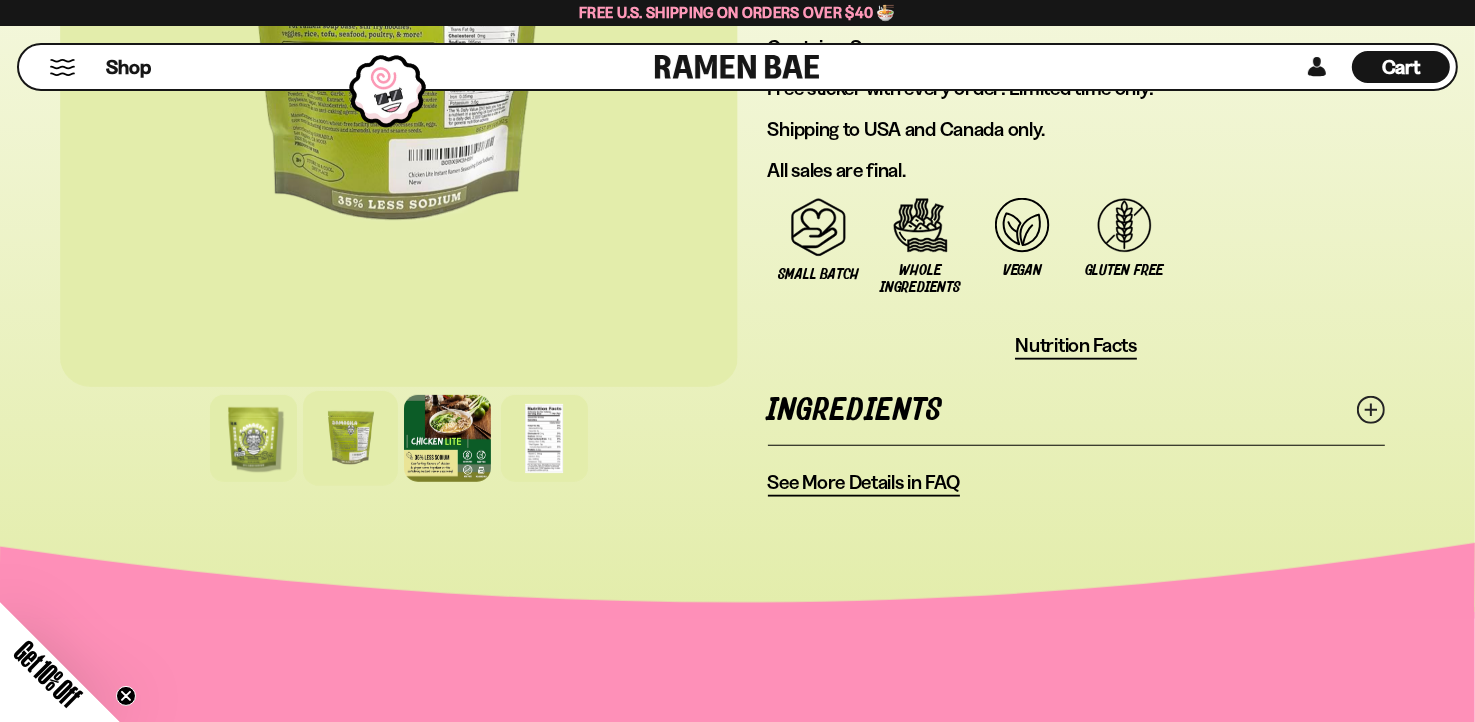 scroll, scrollTop: 1500, scrollLeft: 0, axis: vertical 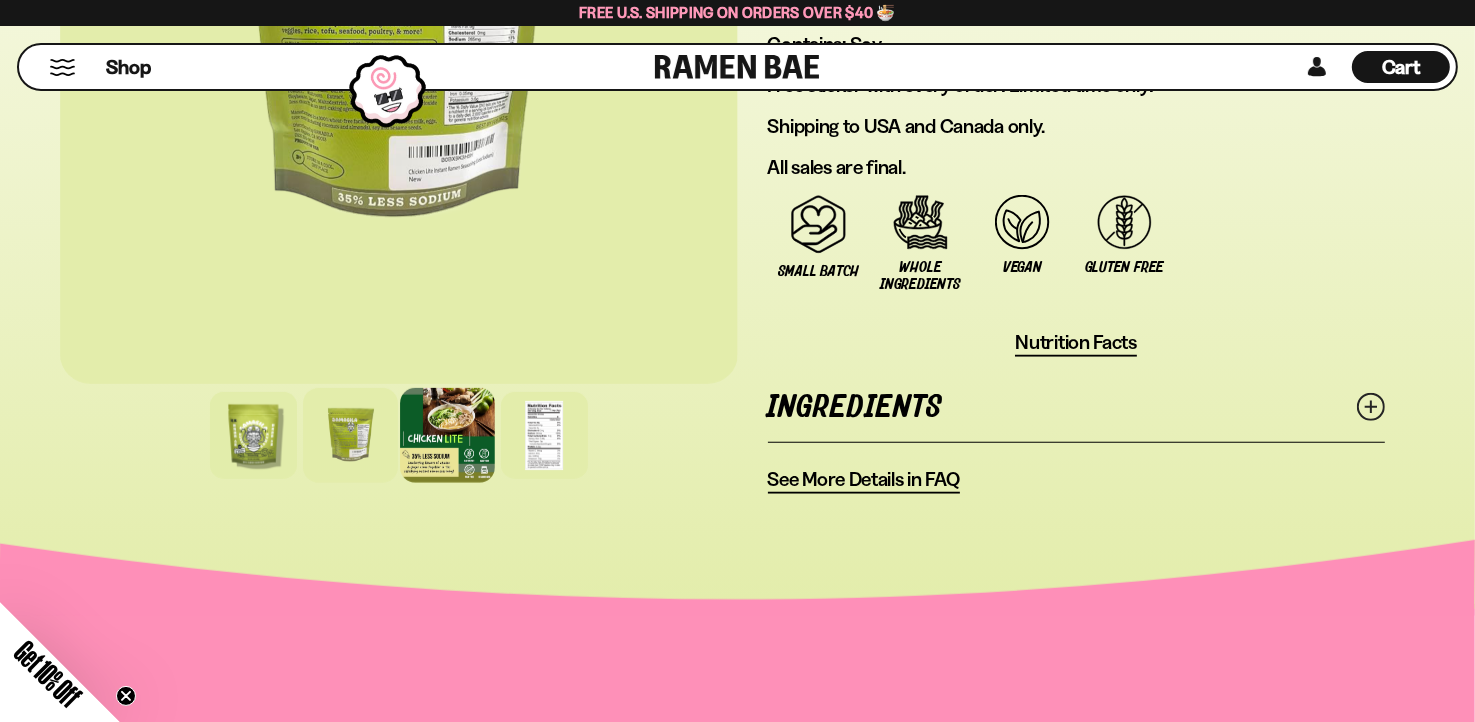 click at bounding box center (447, 435) 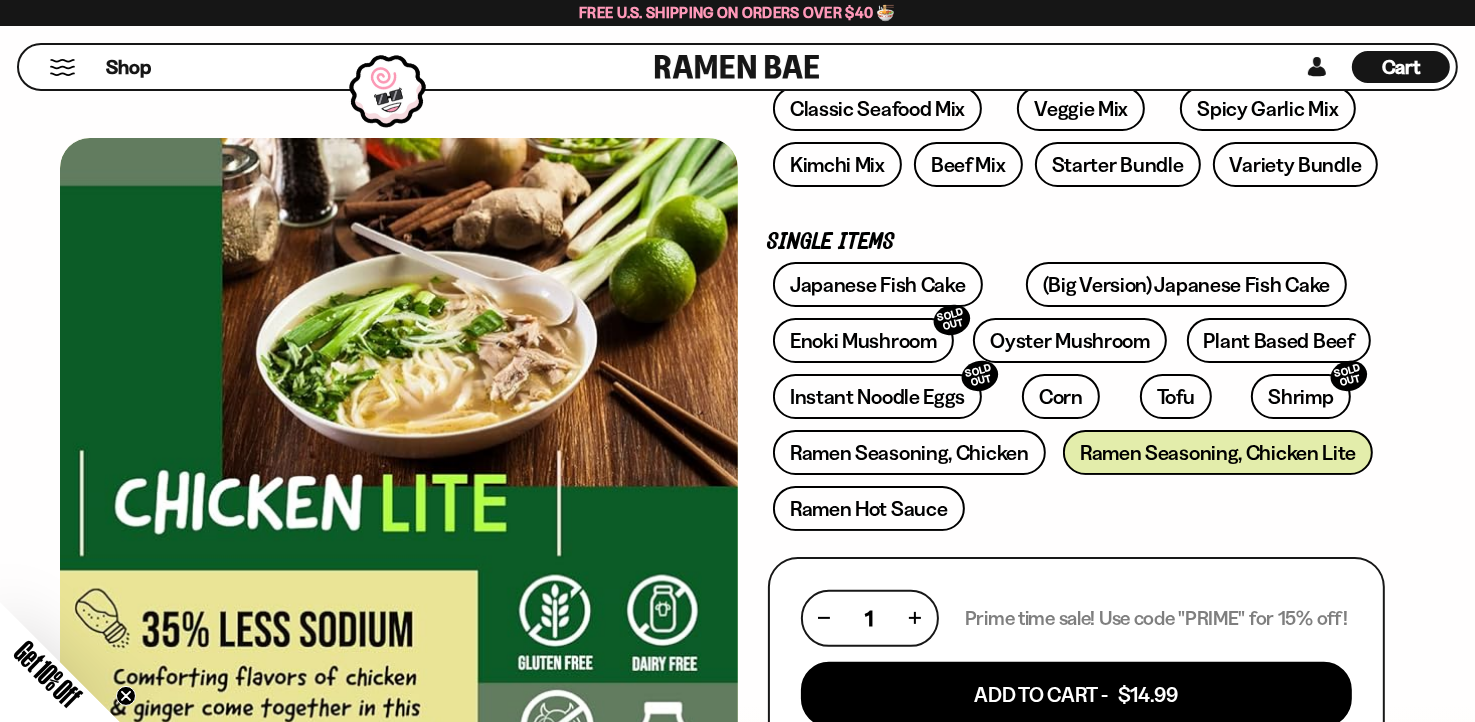 scroll, scrollTop: 300, scrollLeft: 0, axis: vertical 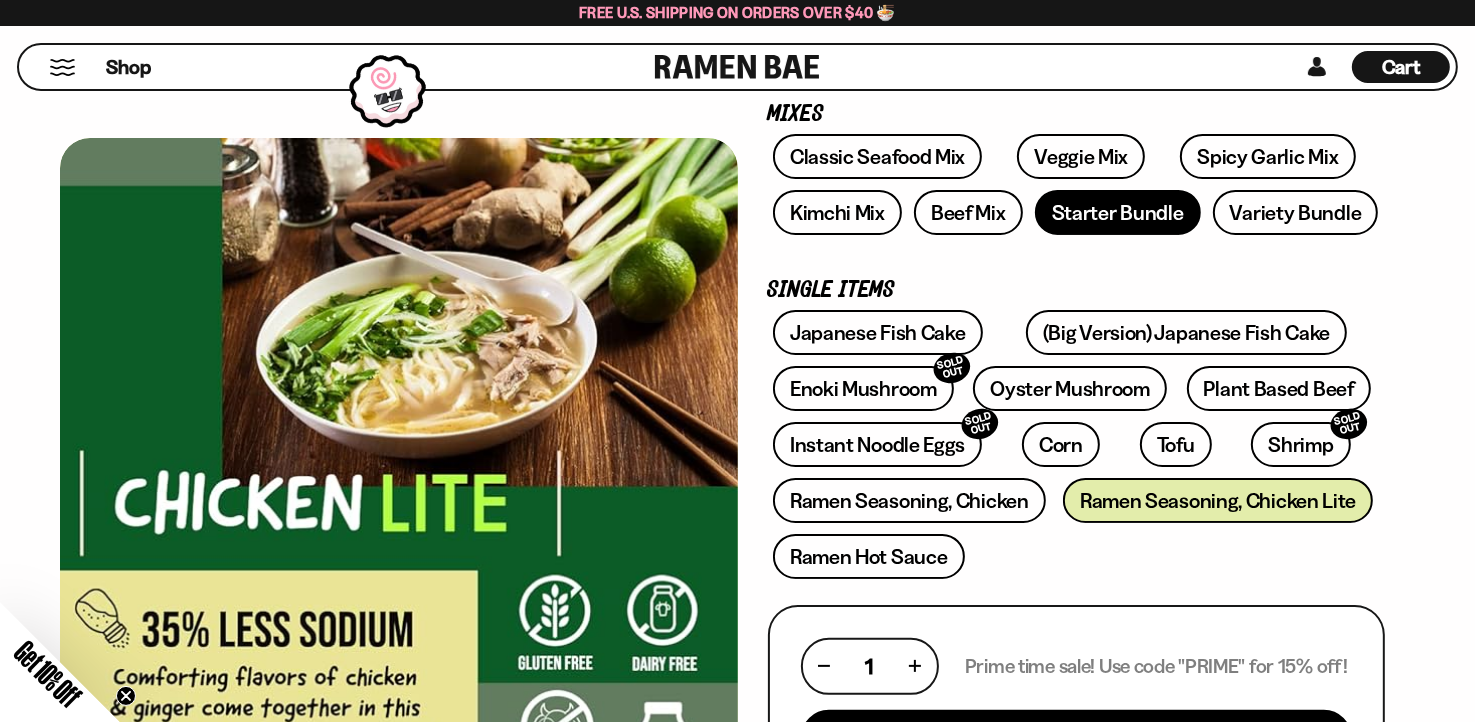 click on "Starter Bundle" at bounding box center (1118, 212) 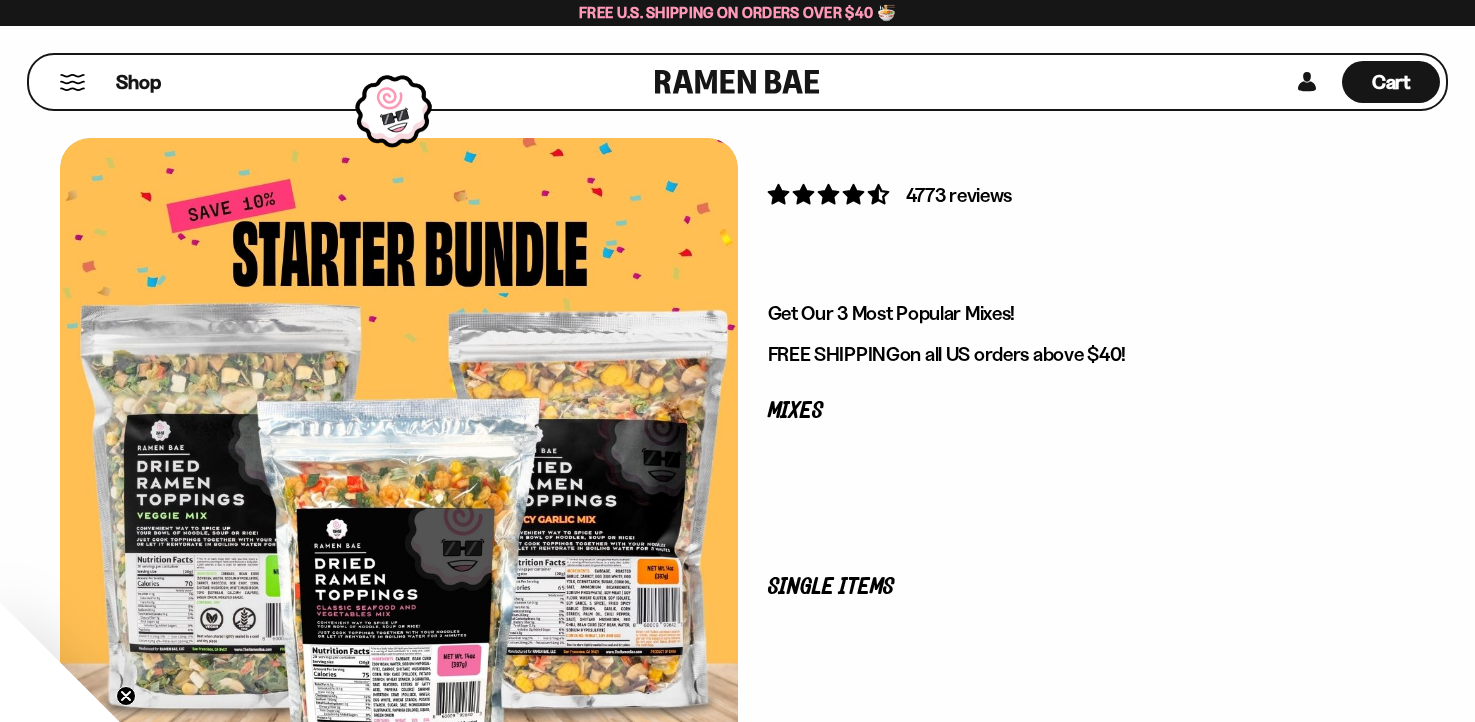scroll, scrollTop: 0, scrollLeft: 0, axis: both 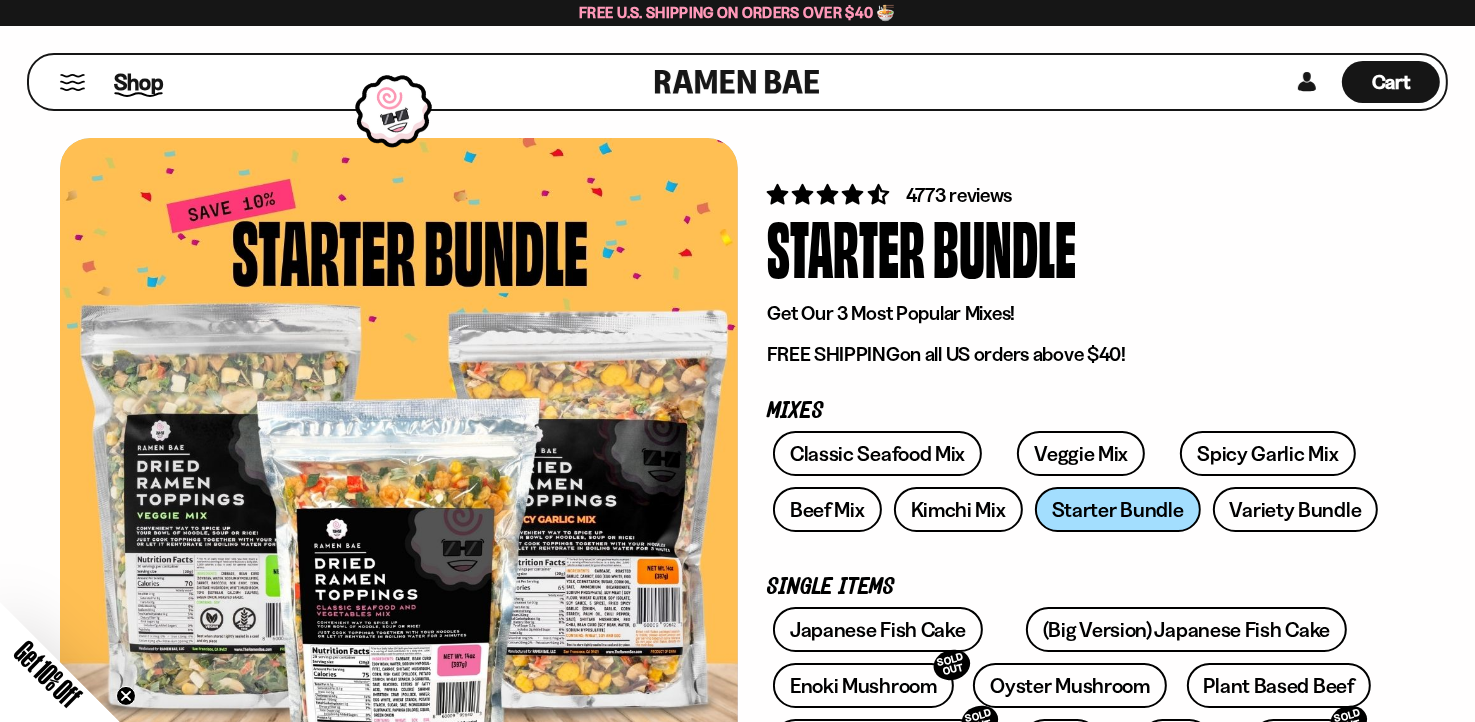 click on "Shop" at bounding box center [138, 82] 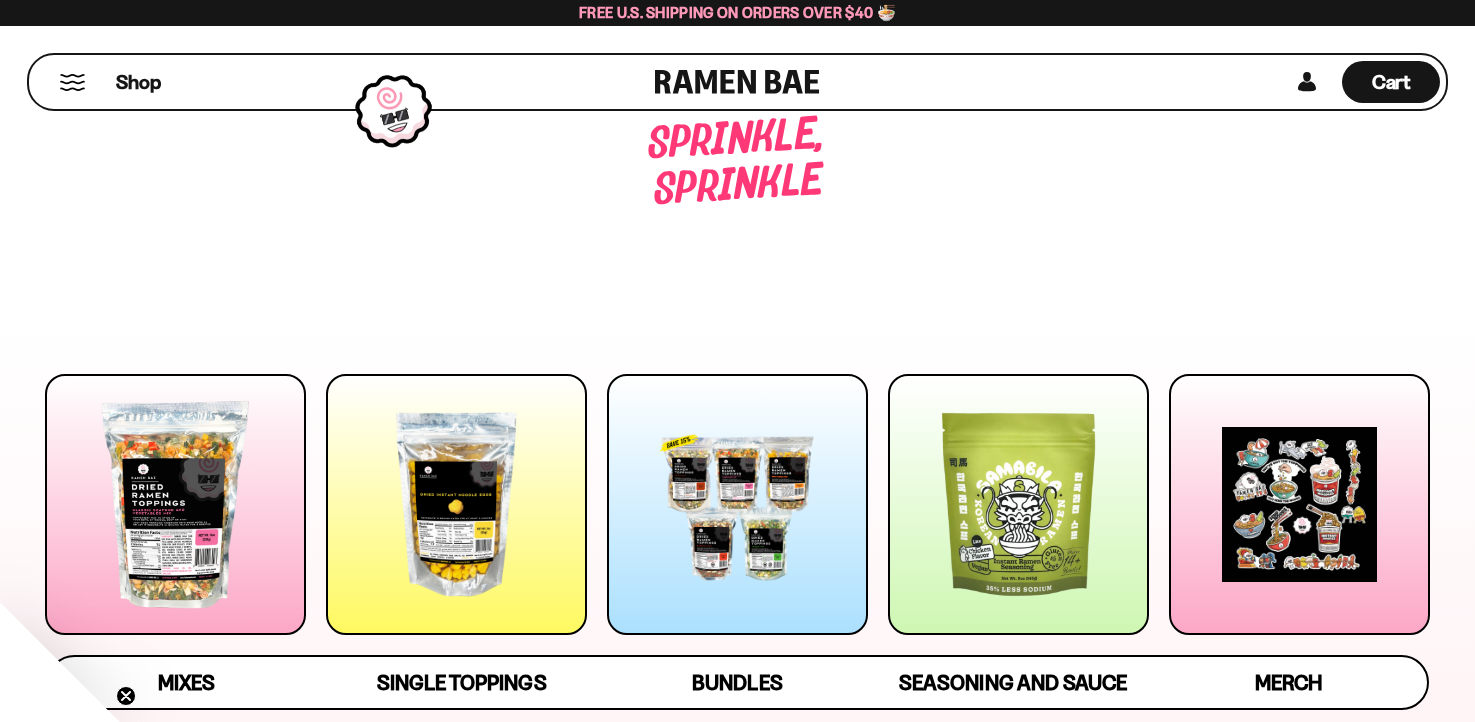 scroll, scrollTop: 0, scrollLeft: 0, axis: both 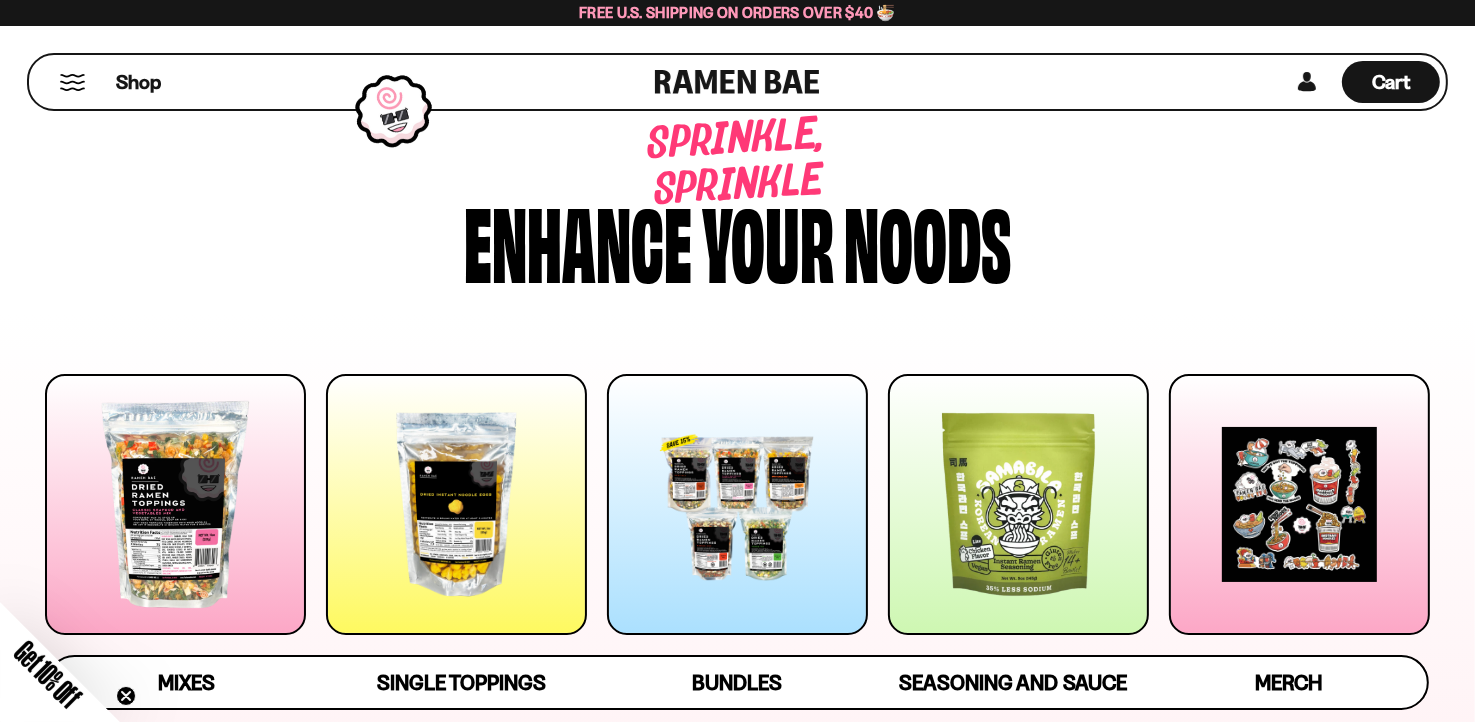 click at bounding box center [737, 504] 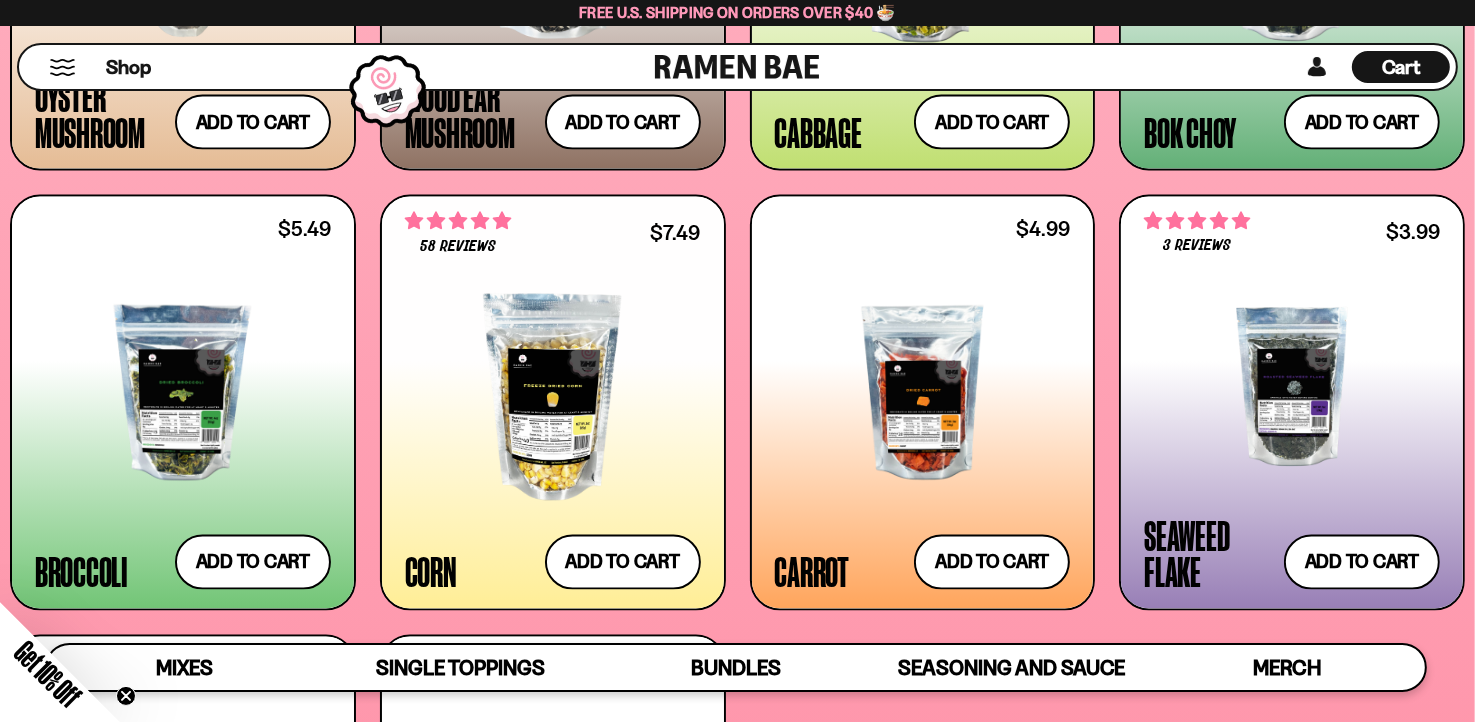 scroll, scrollTop: 3438, scrollLeft: 0, axis: vertical 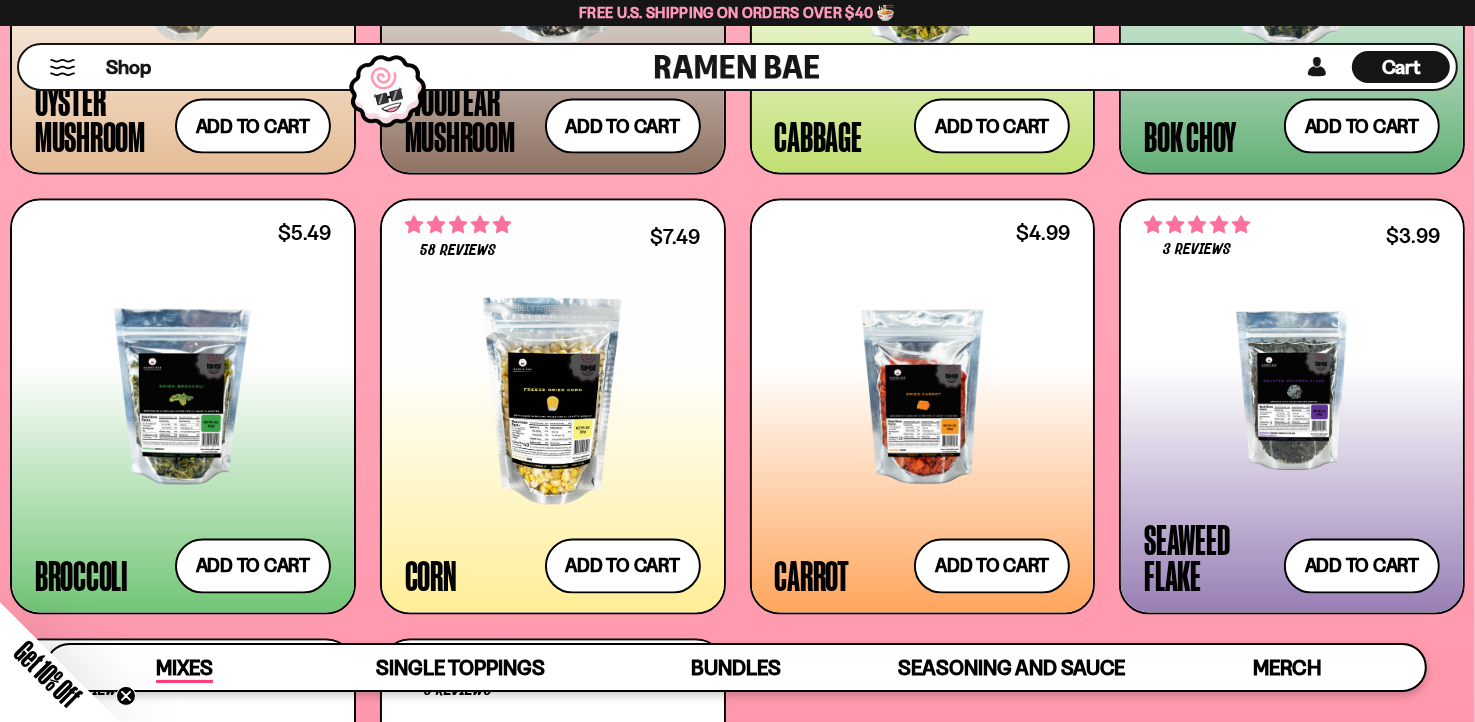 click on "Mixes" at bounding box center (184, 669) 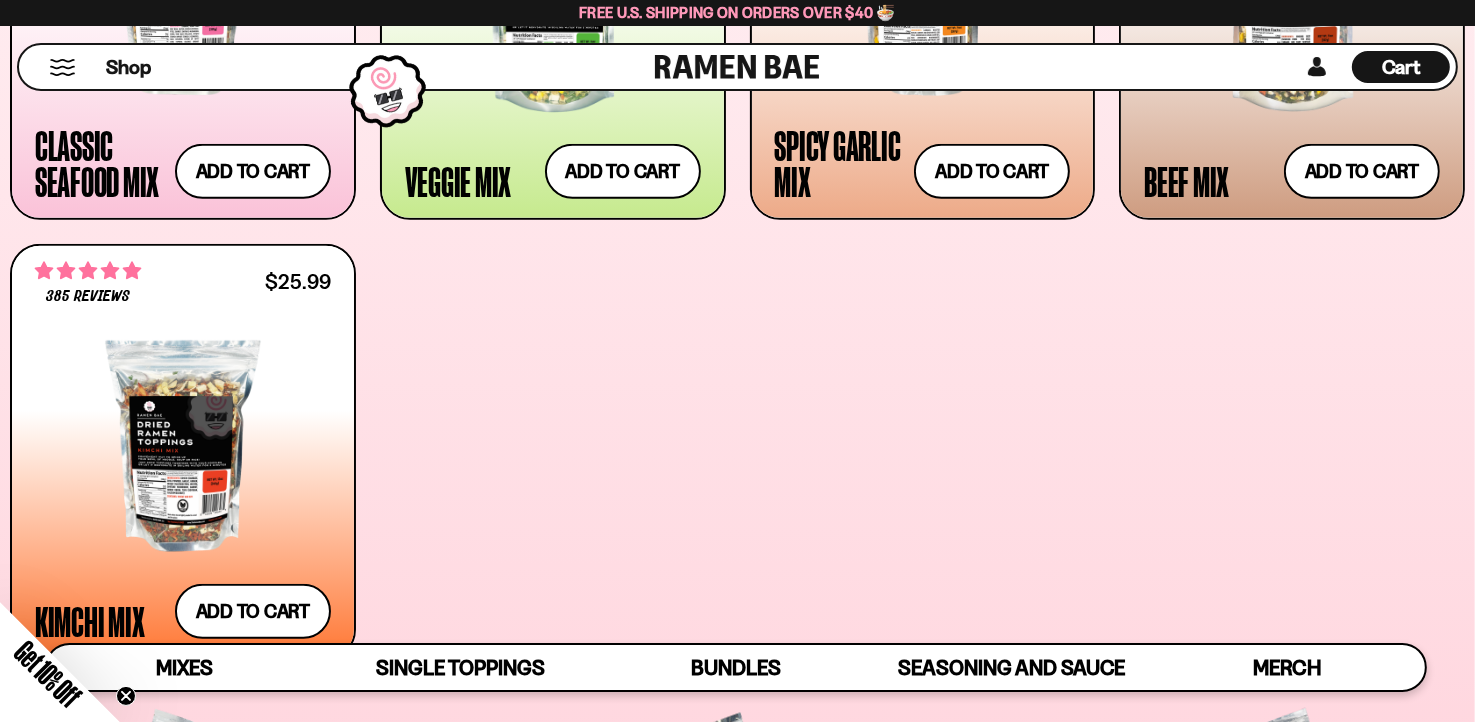 scroll, scrollTop: 835, scrollLeft: 0, axis: vertical 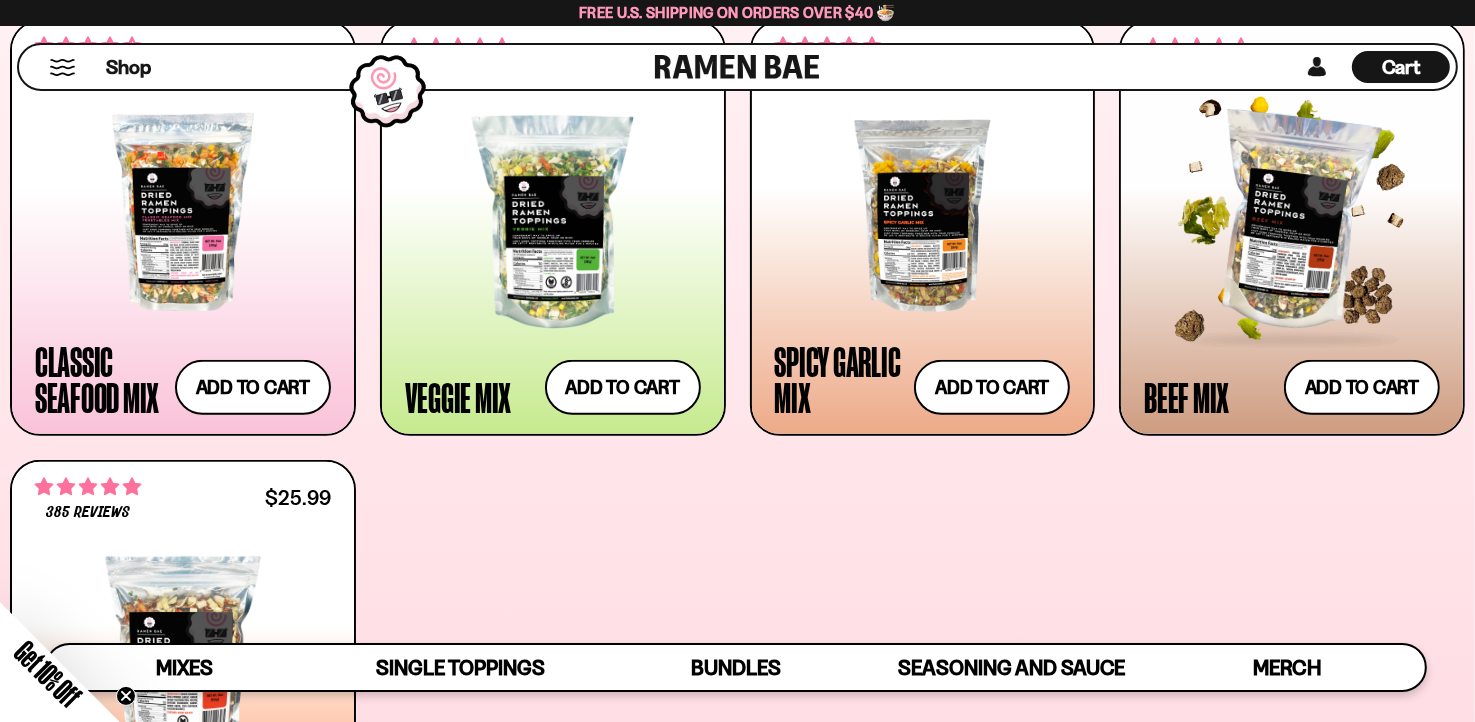 click at bounding box center [1292, 222] 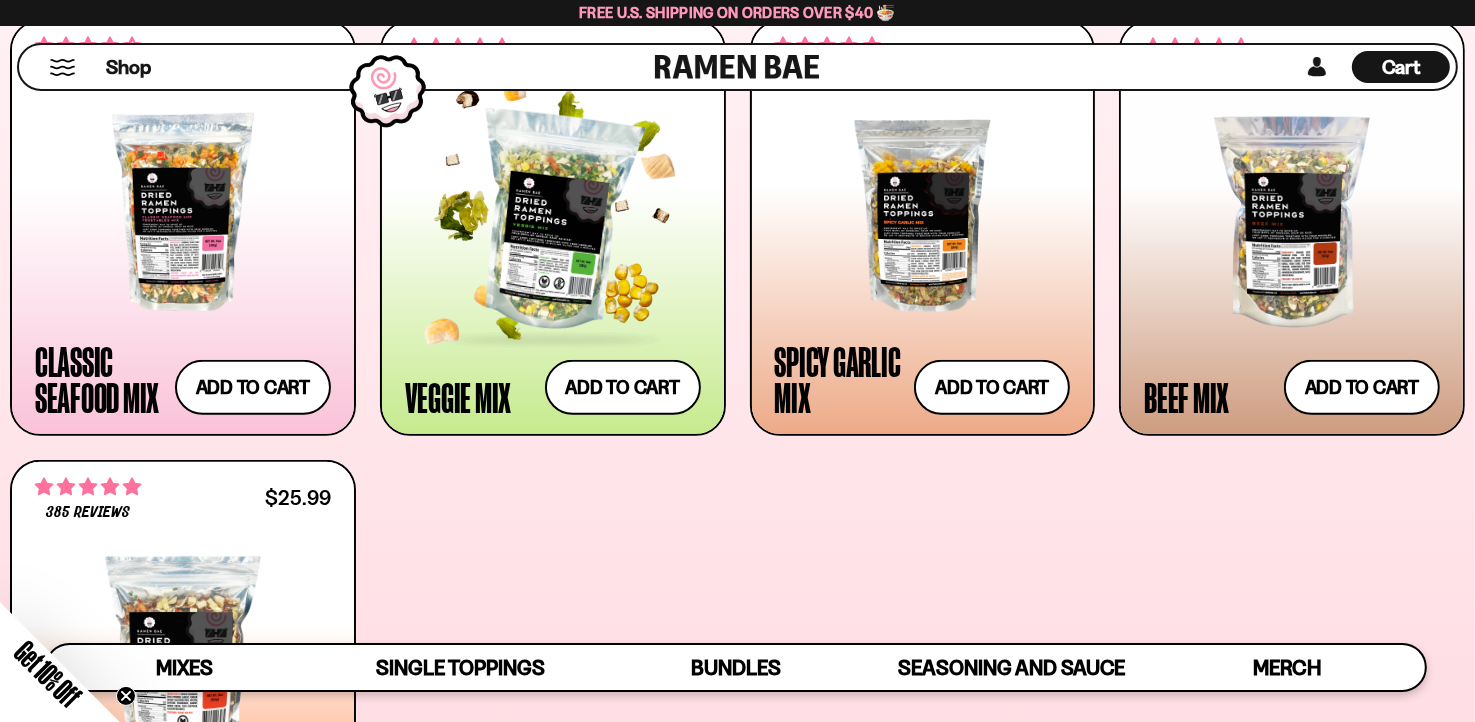 click at bounding box center (553, 222) 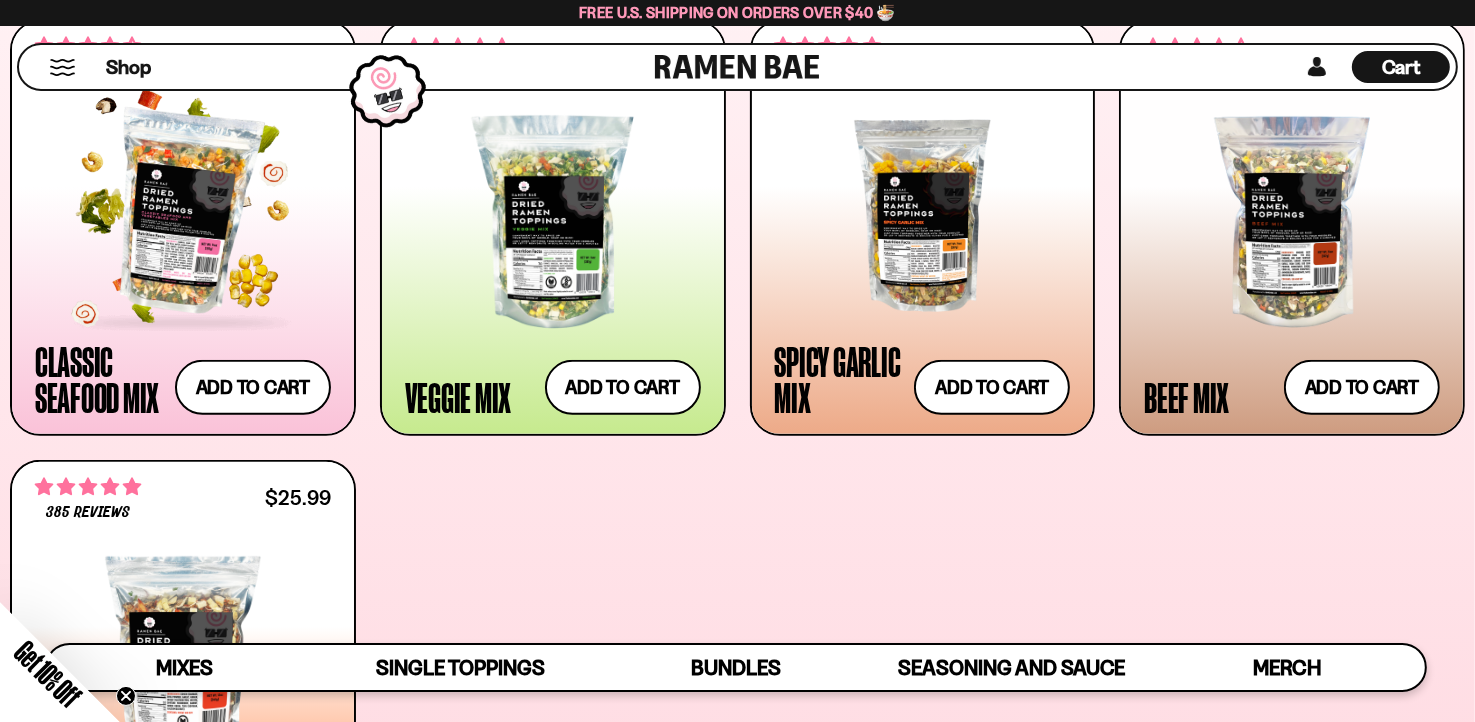 click at bounding box center [183, 212] 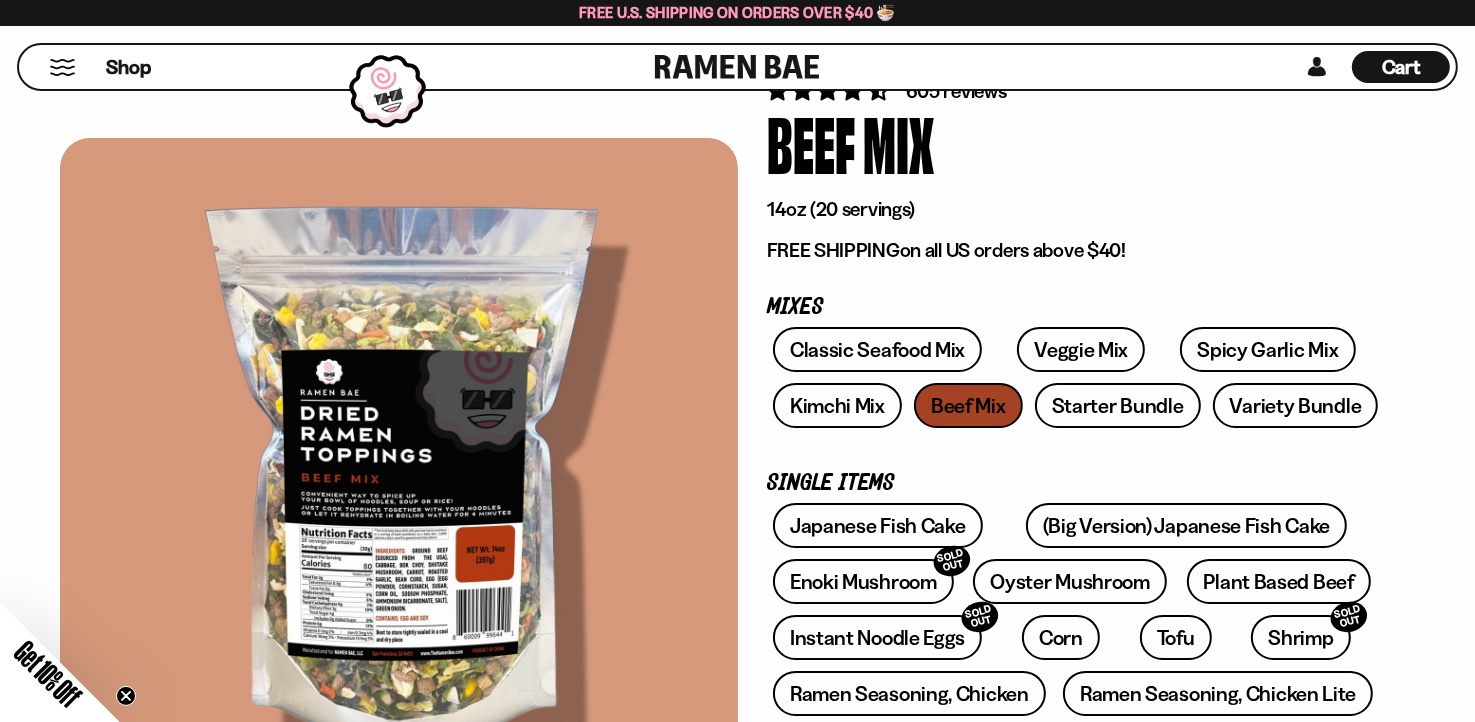 scroll, scrollTop: 0, scrollLeft: 0, axis: both 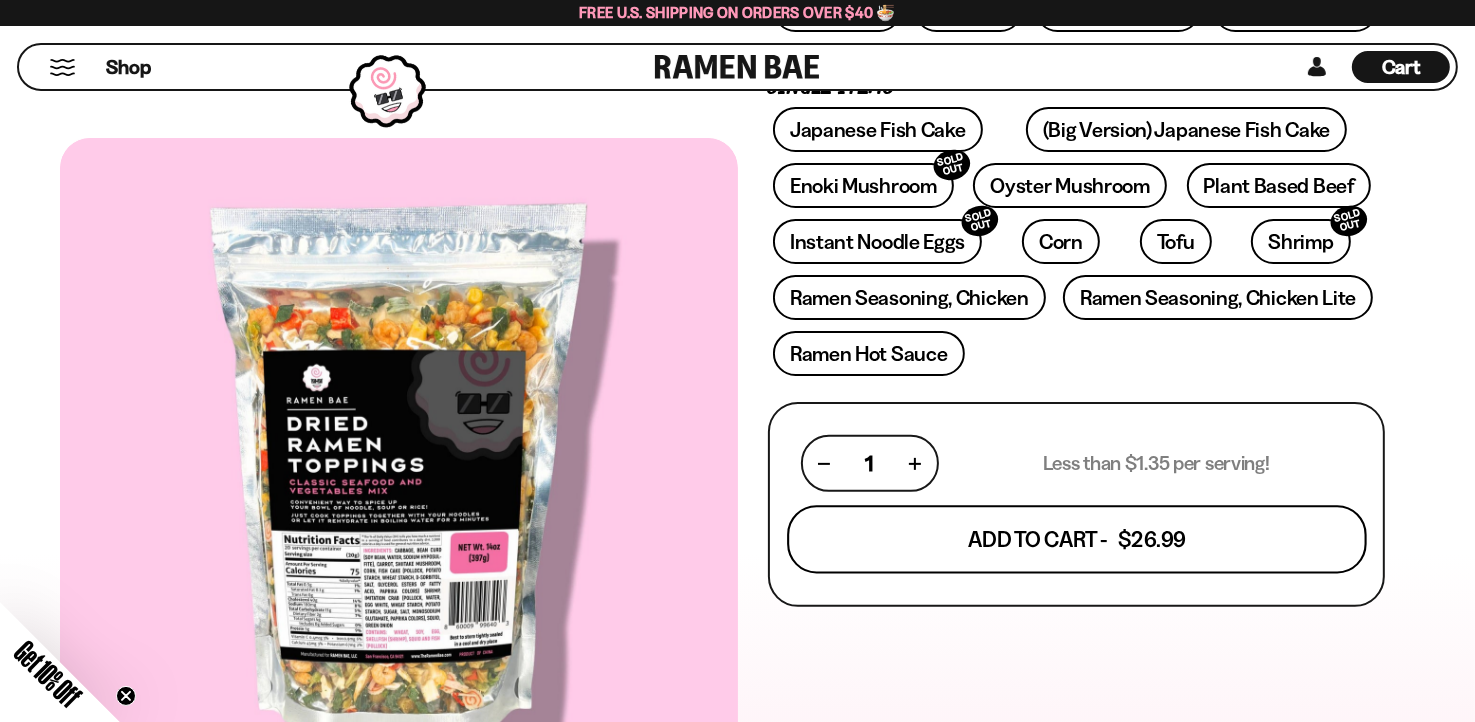 click on "Add To Cart -
$26.99" at bounding box center [1076, 540] 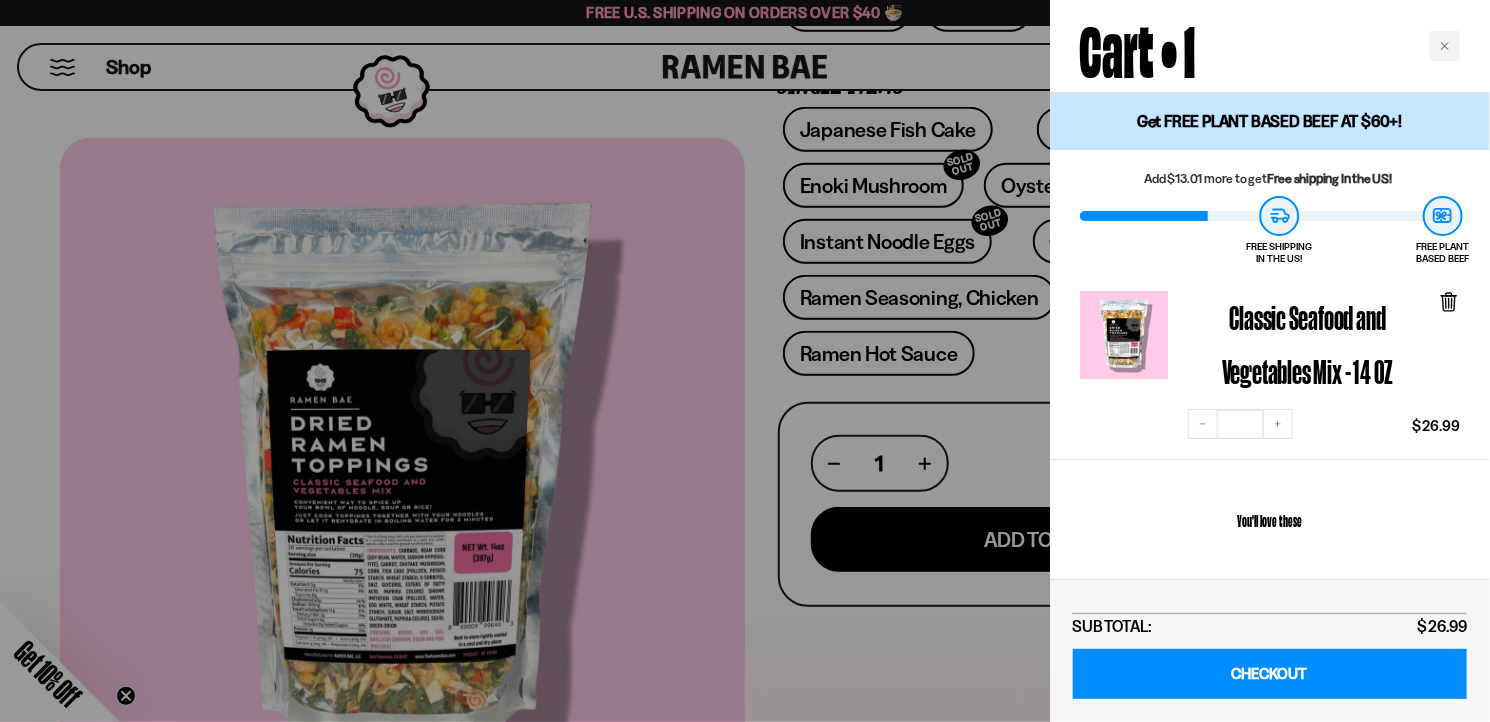 click at bounding box center (745, 361) 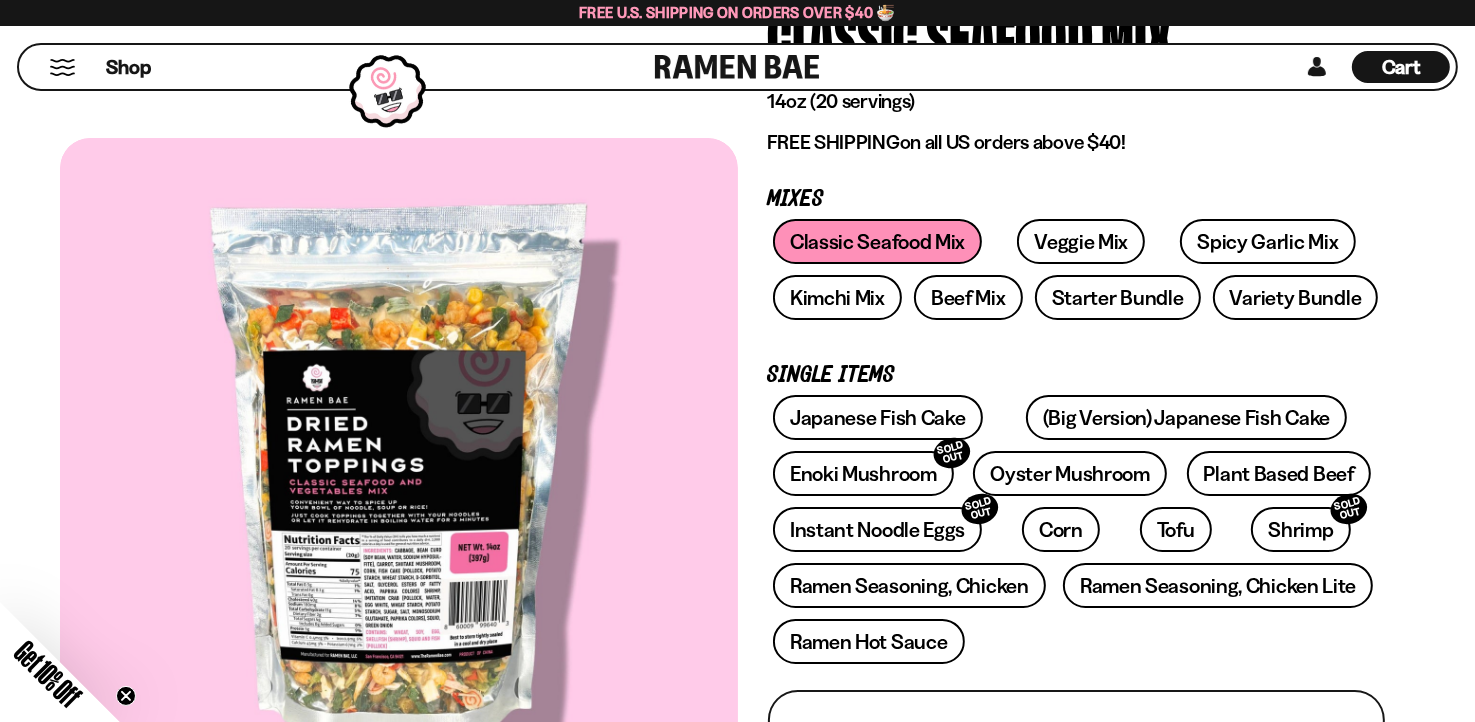 scroll, scrollTop: 200, scrollLeft: 0, axis: vertical 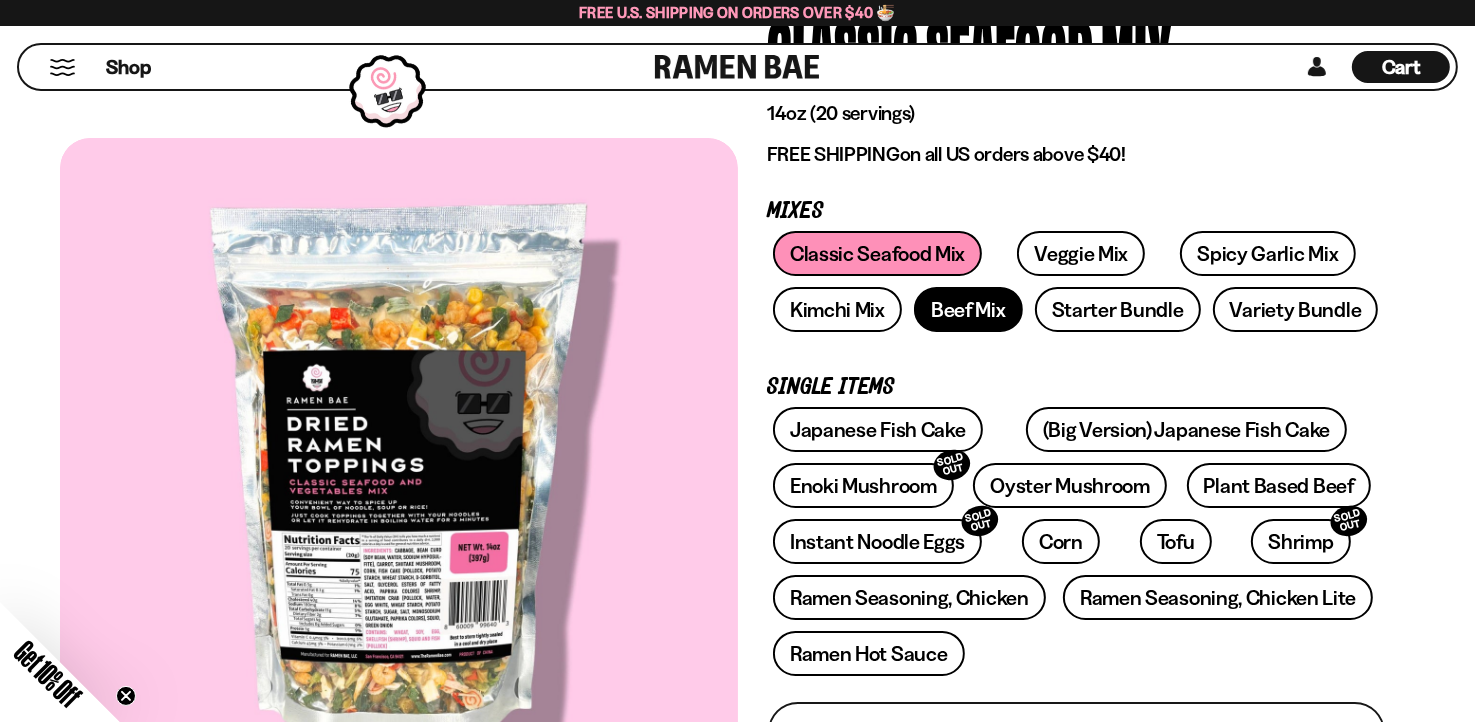 click on "Beef Mix" at bounding box center (968, 309) 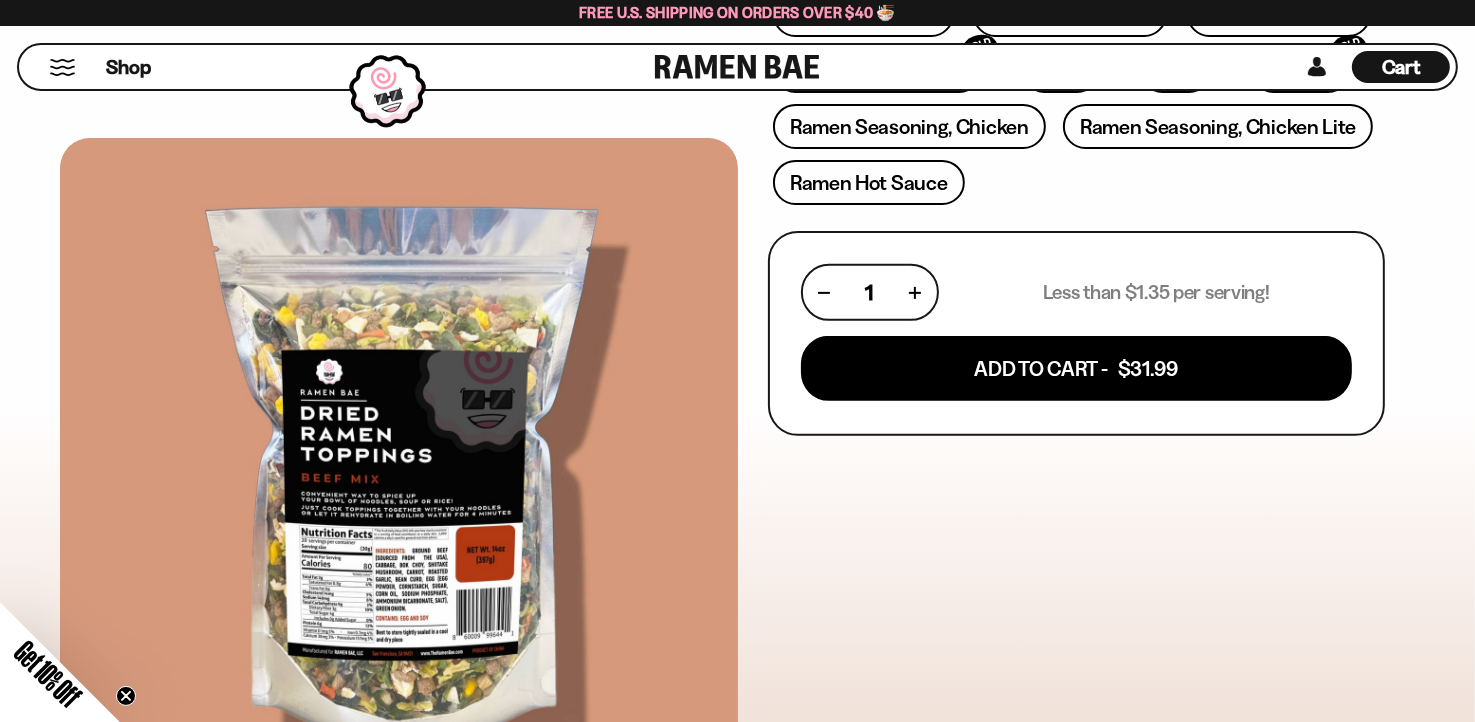scroll, scrollTop: 700, scrollLeft: 0, axis: vertical 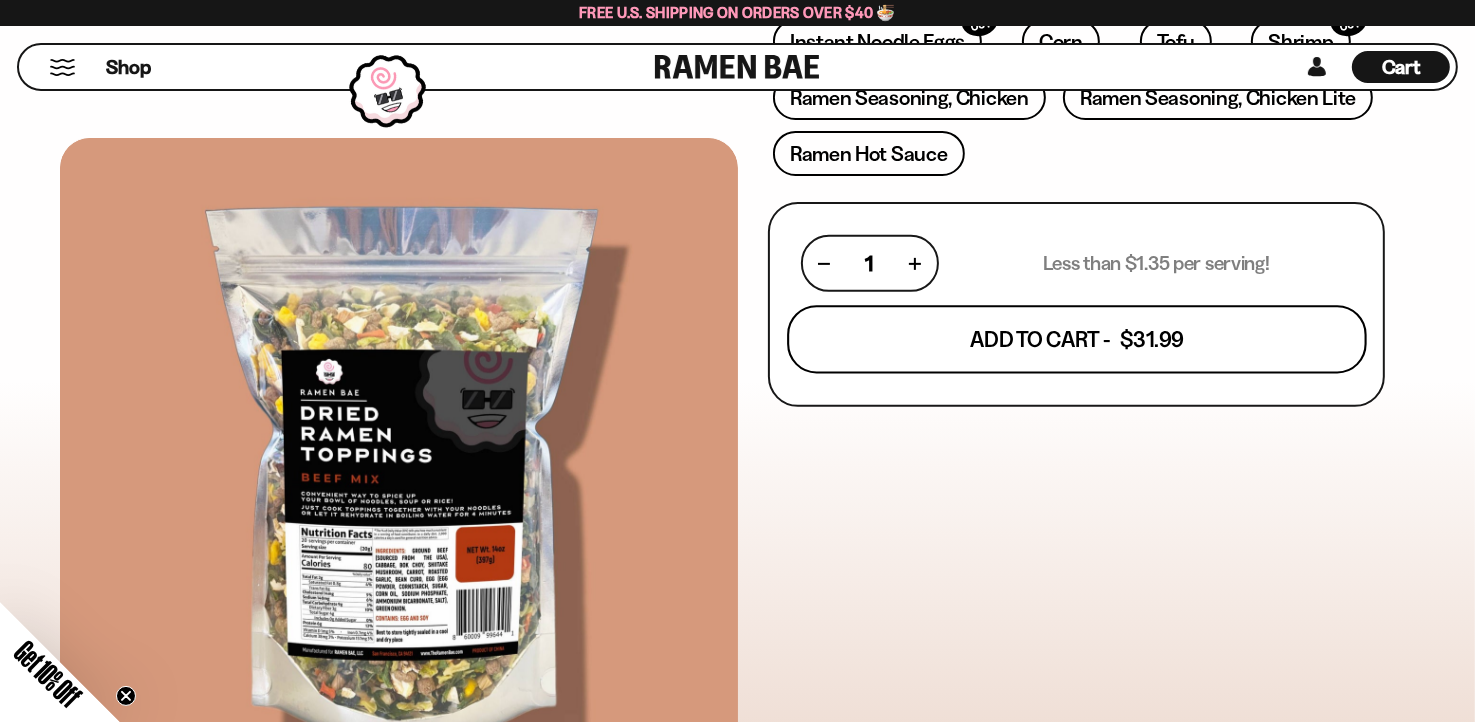 click on "Add To Cart -
$31.99" at bounding box center (1076, 340) 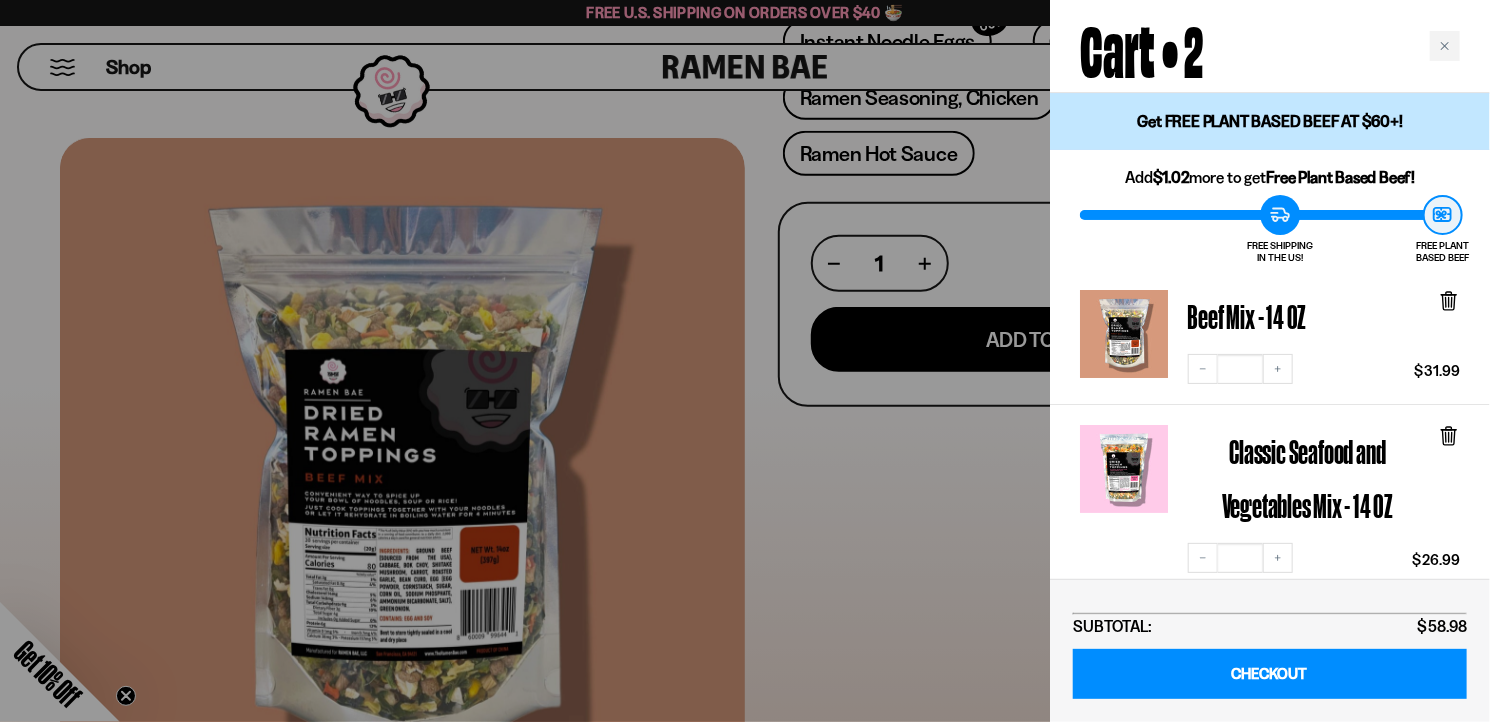 click at bounding box center (745, 361) 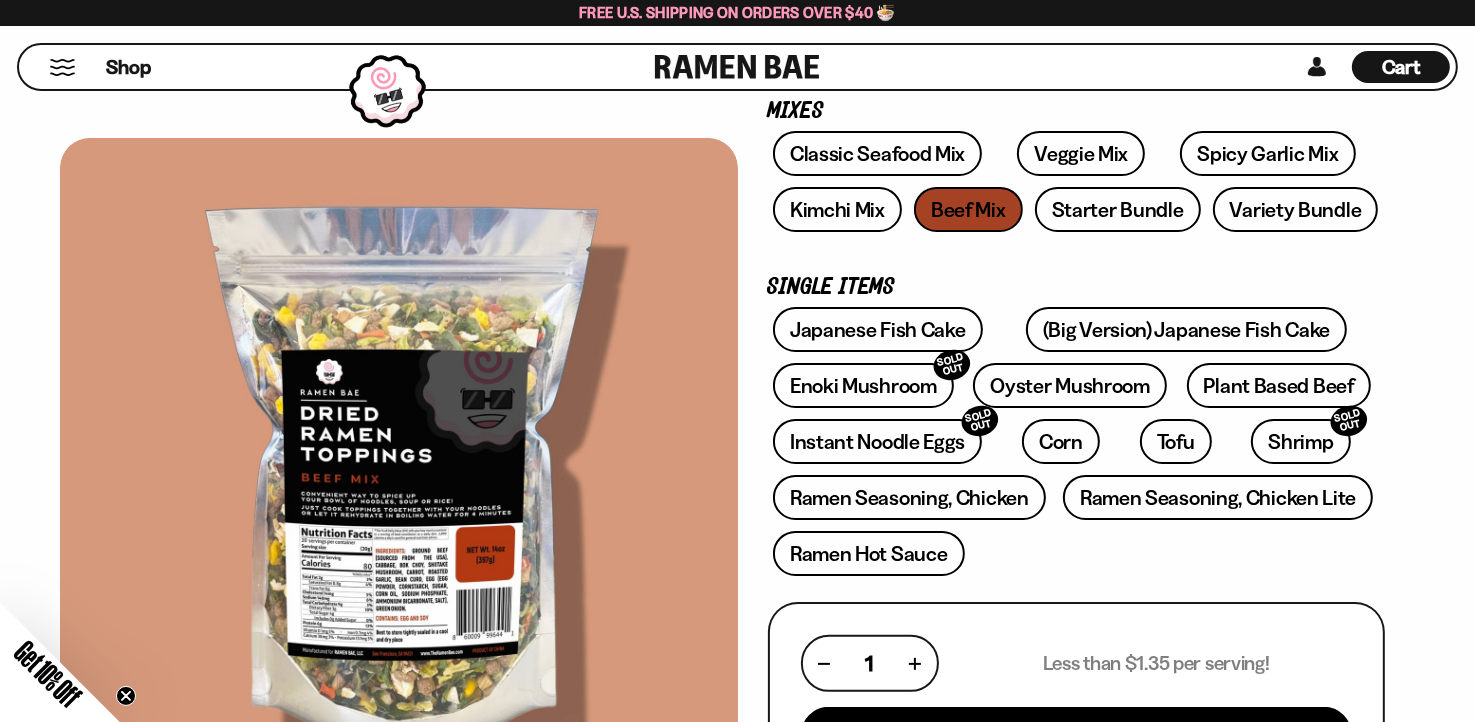scroll, scrollTop: 400, scrollLeft: 0, axis: vertical 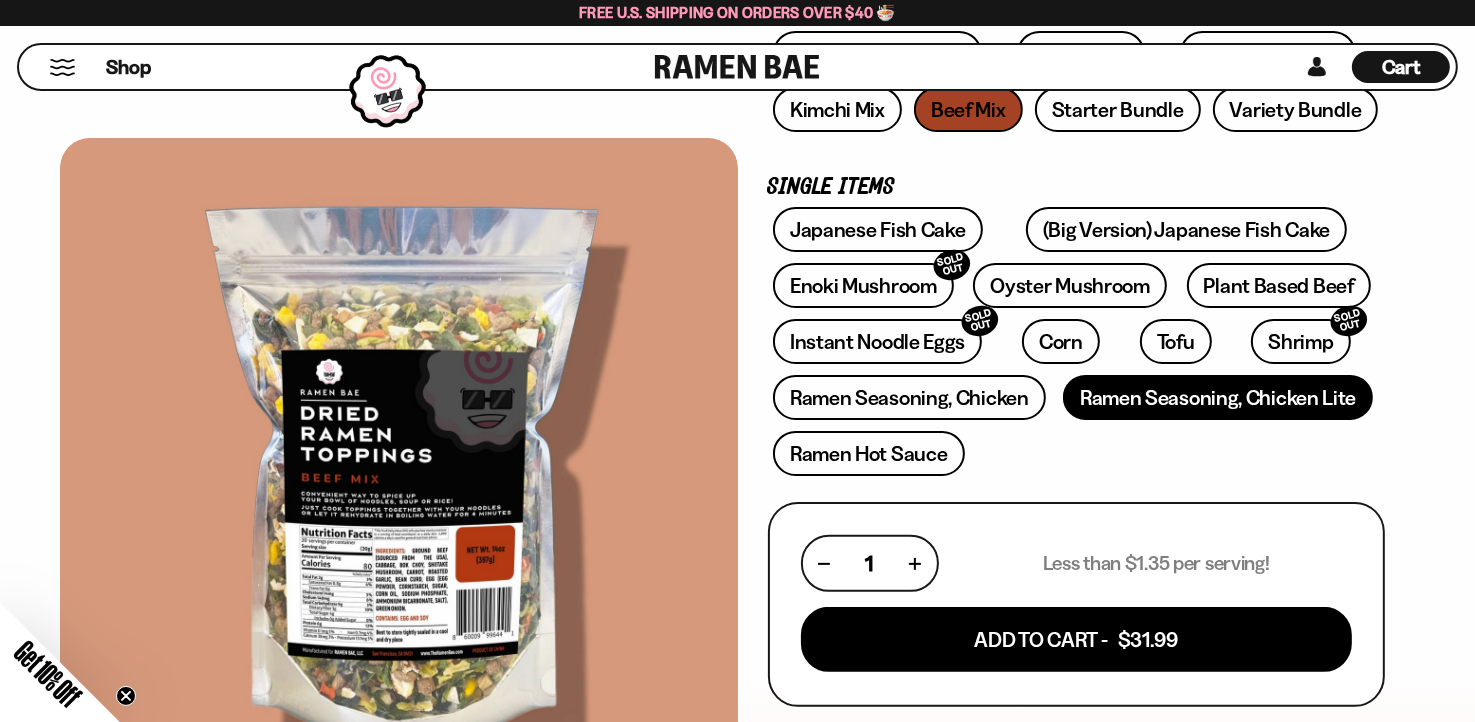 click on "Ramen Seasoning, Chicken Lite" at bounding box center [1218, 397] 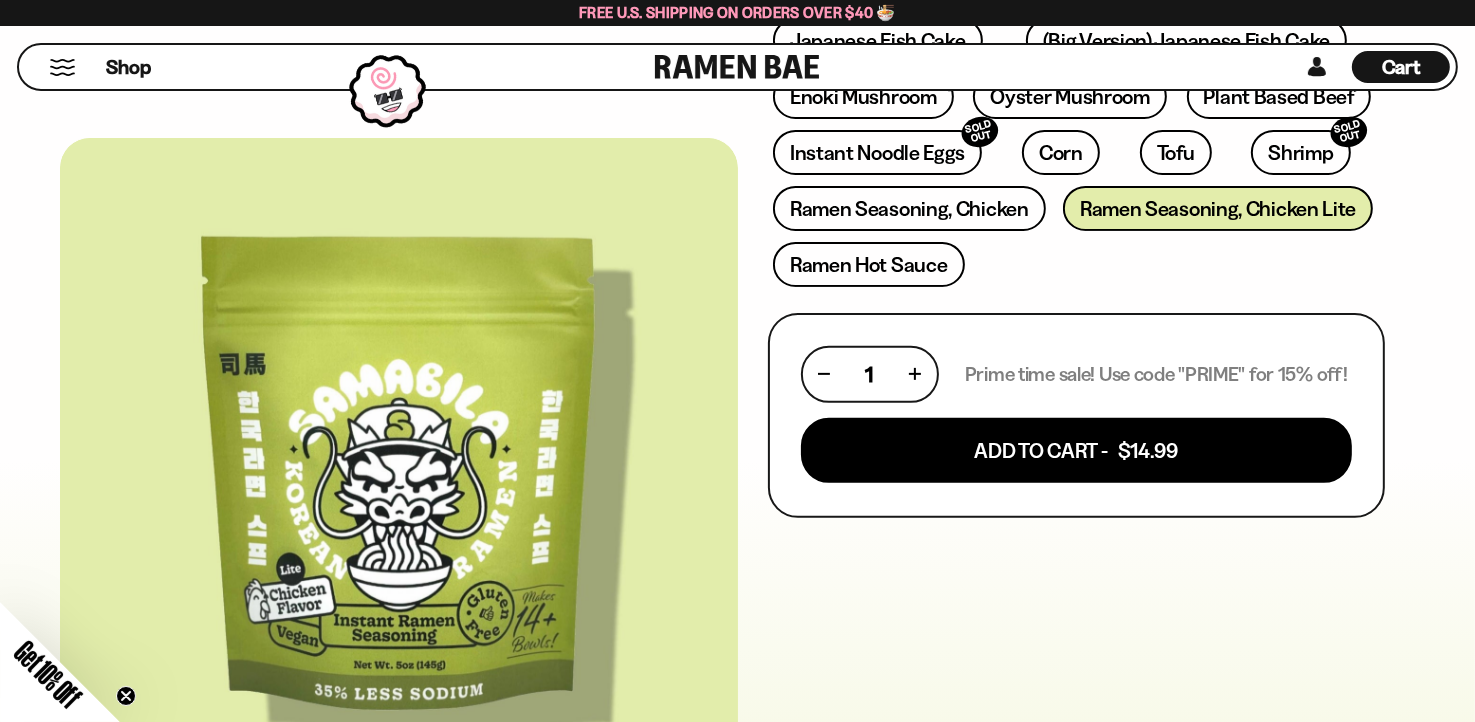 scroll, scrollTop: 600, scrollLeft: 0, axis: vertical 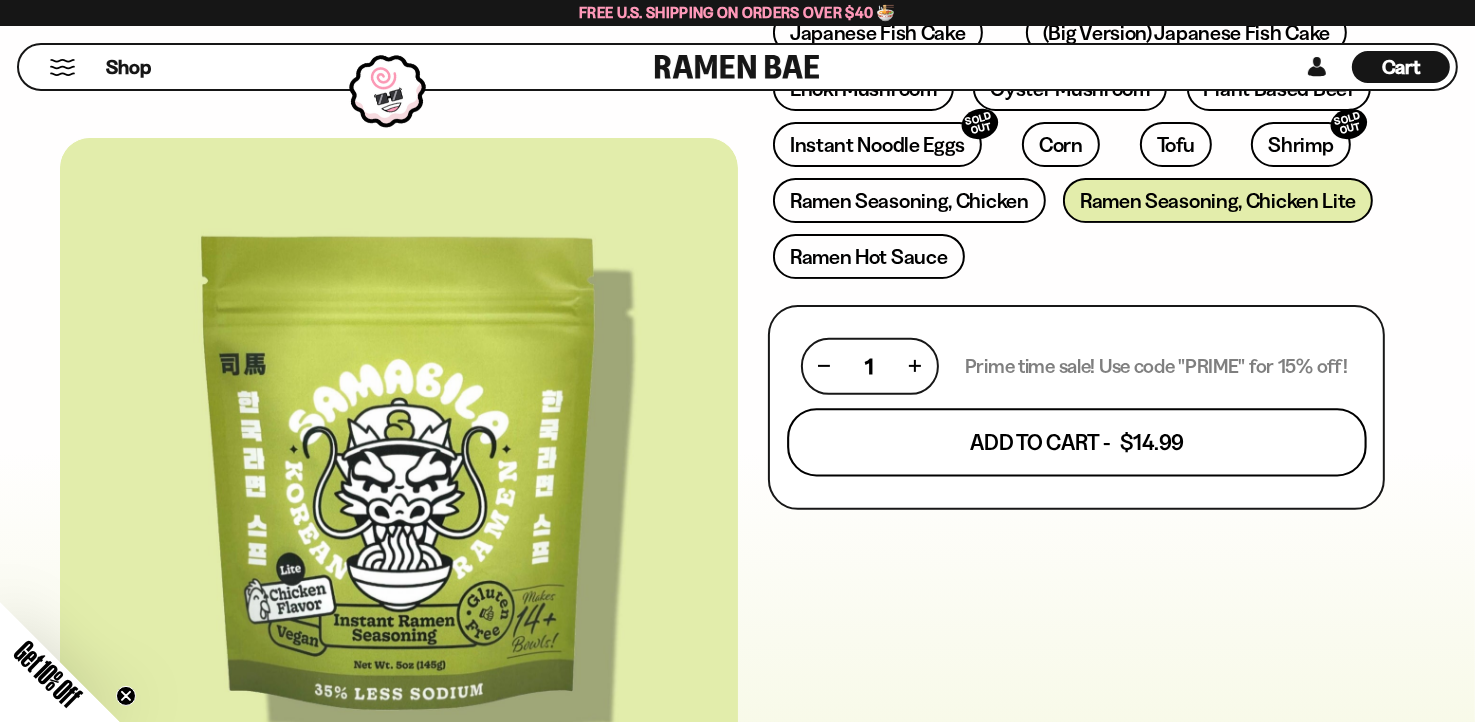 click on "Add To Cart -
$14.99" at bounding box center [1076, 442] 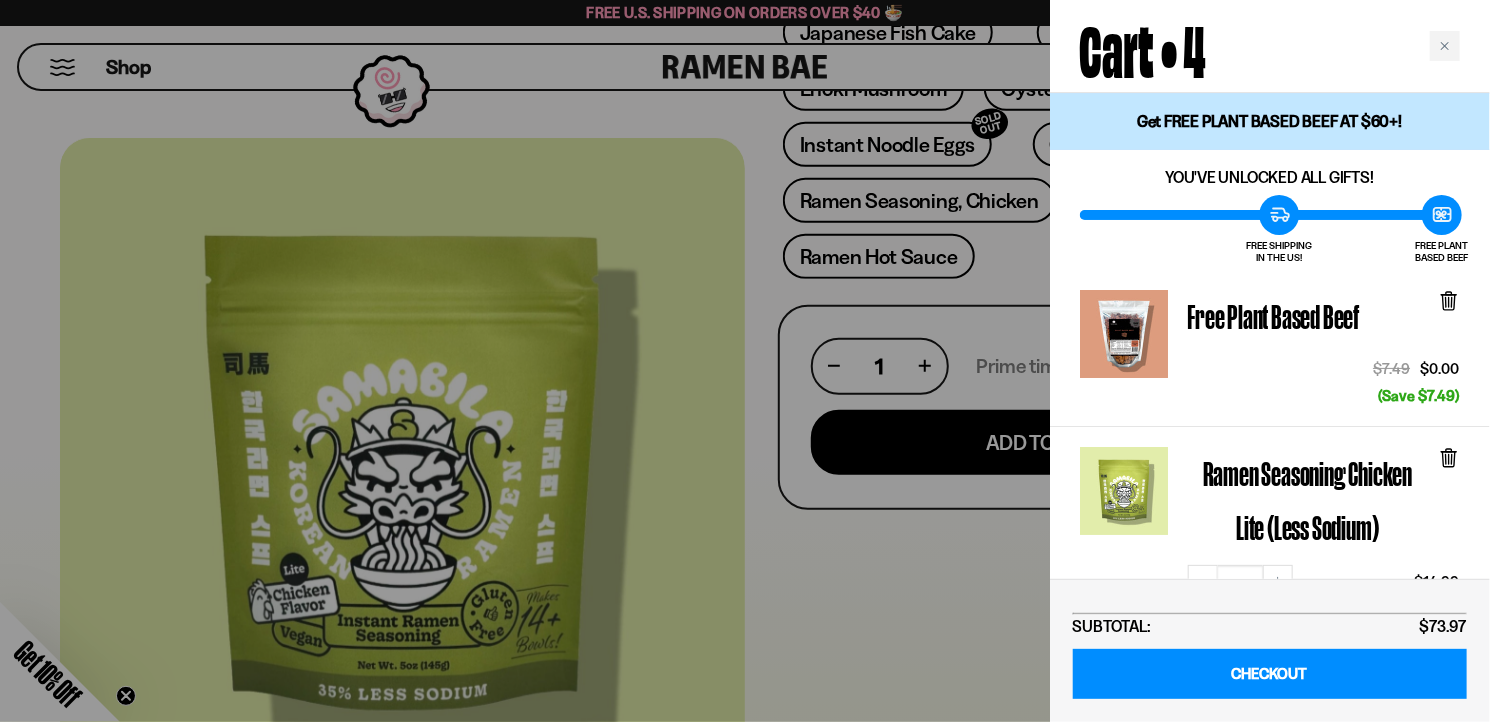 click at bounding box center (745, 361) 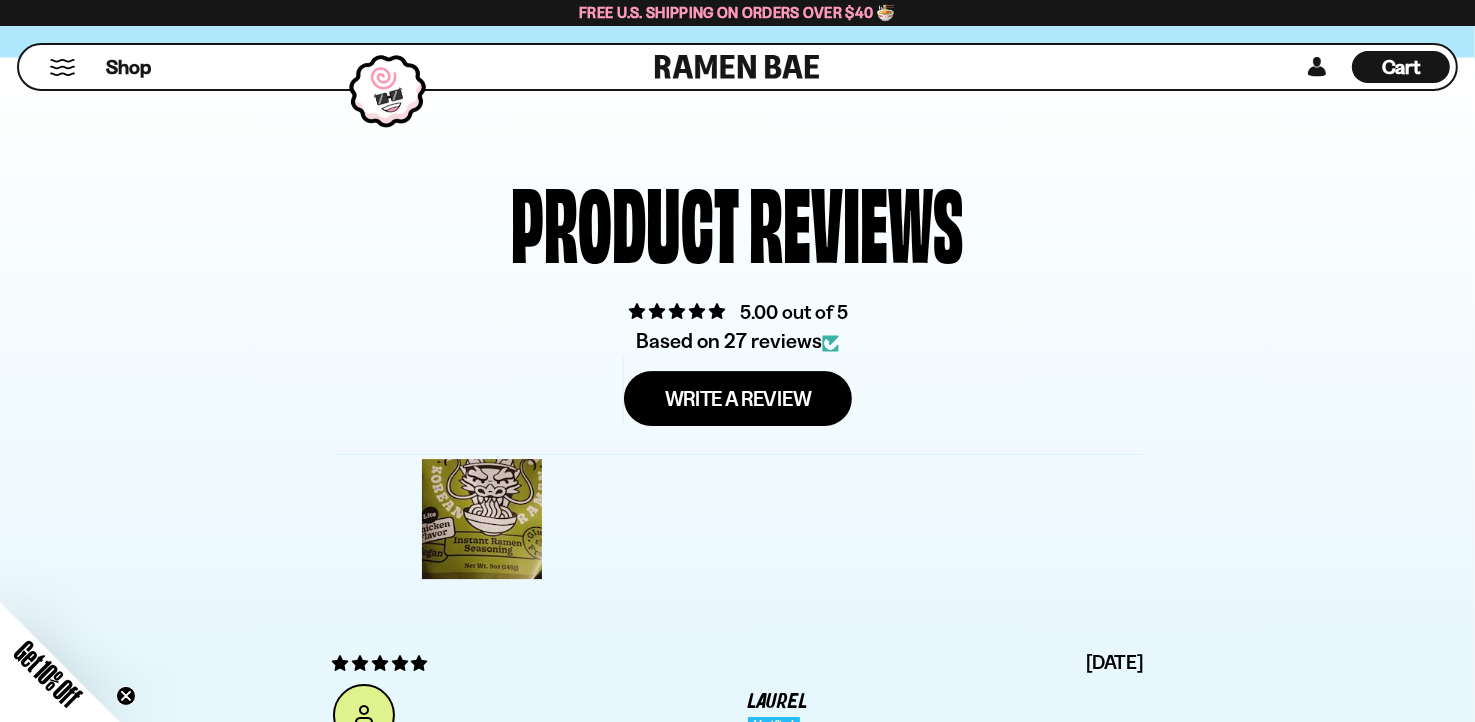 scroll, scrollTop: 5700, scrollLeft: 0, axis: vertical 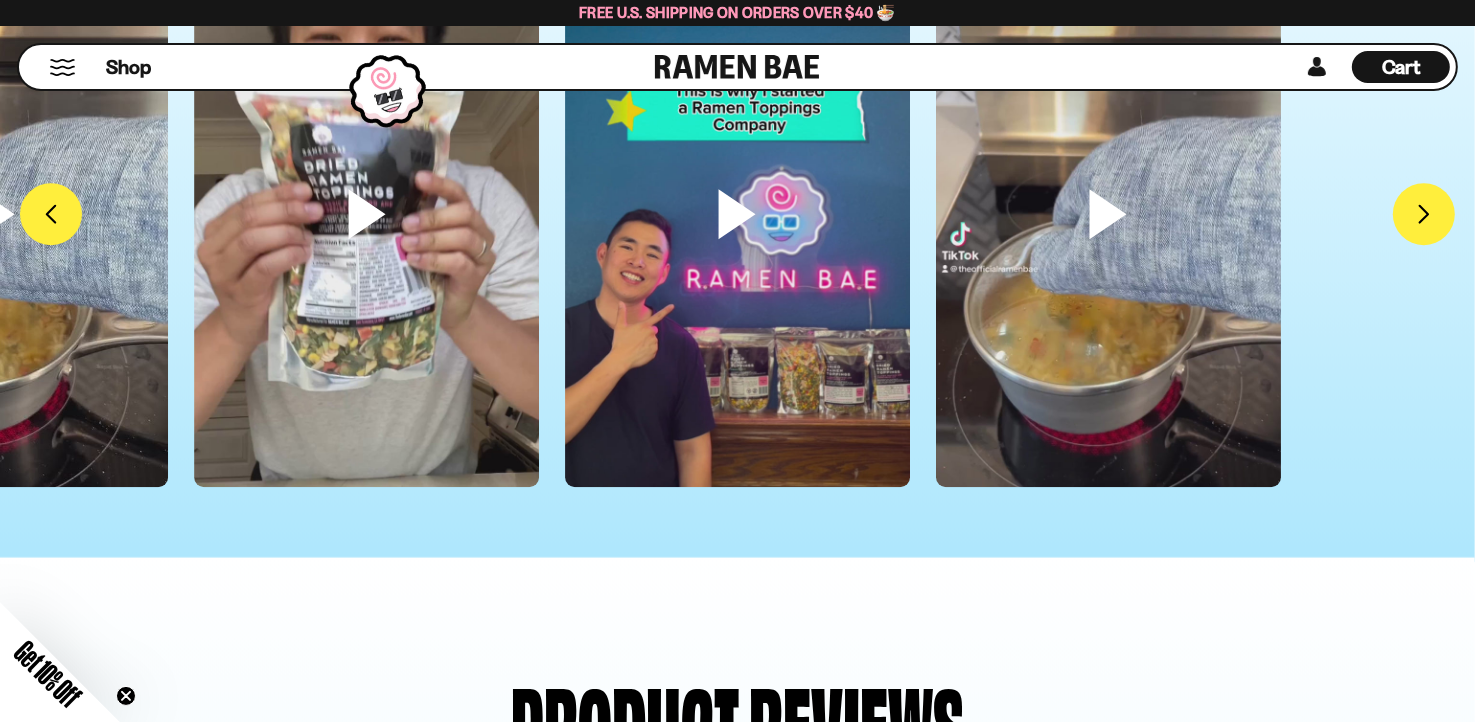 click on "Cart" at bounding box center [1401, 67] 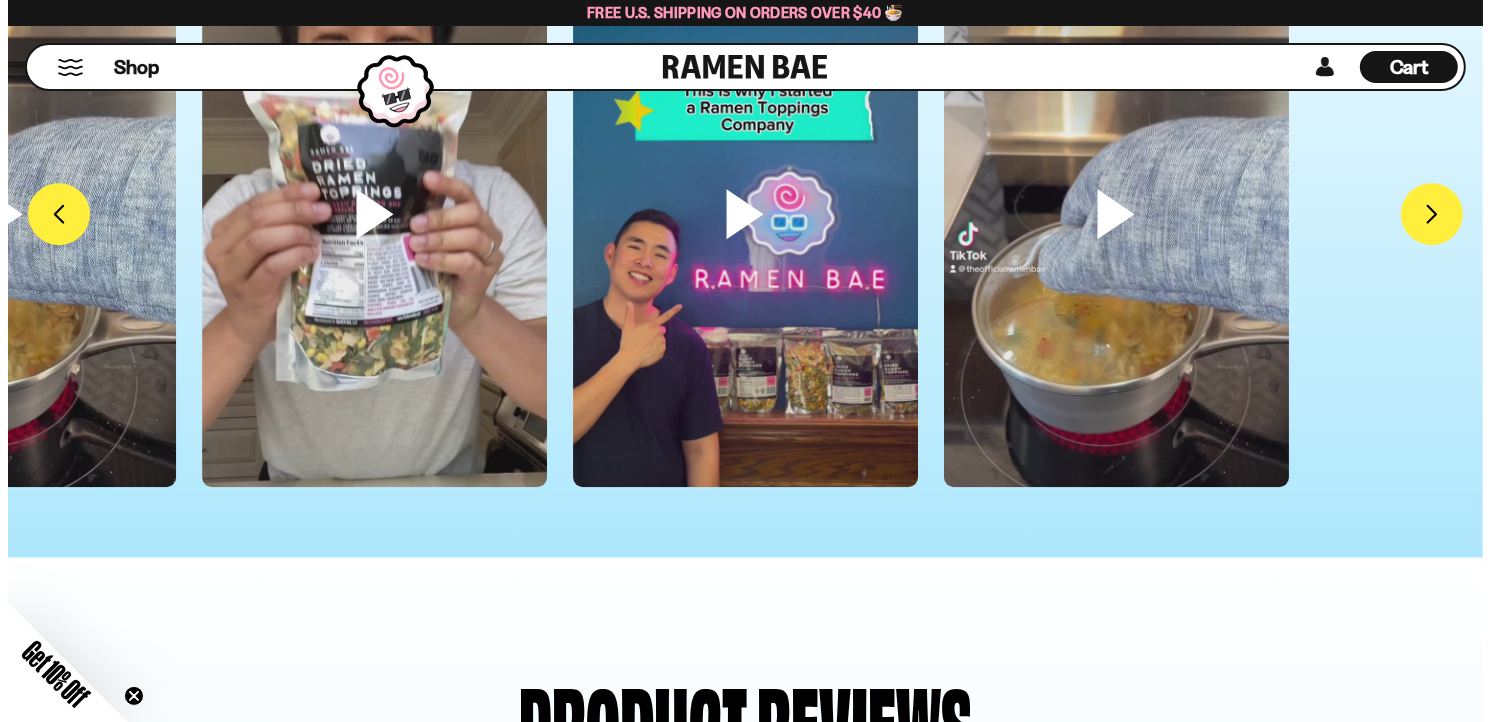 scroll, scrollTop: 5718, scrollLeft: 0, axis: vertical 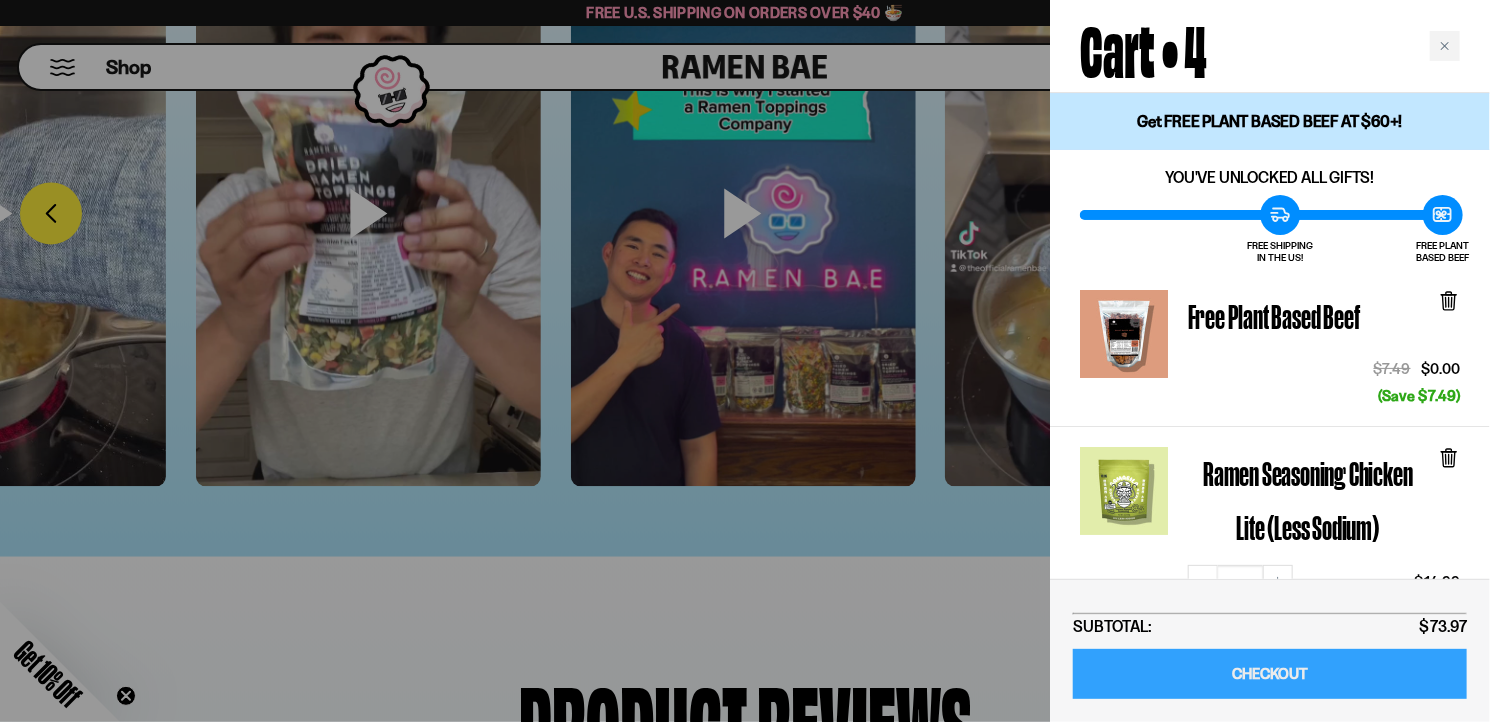 click on "CHECKOUT" at bounding box center [1270, 674] 